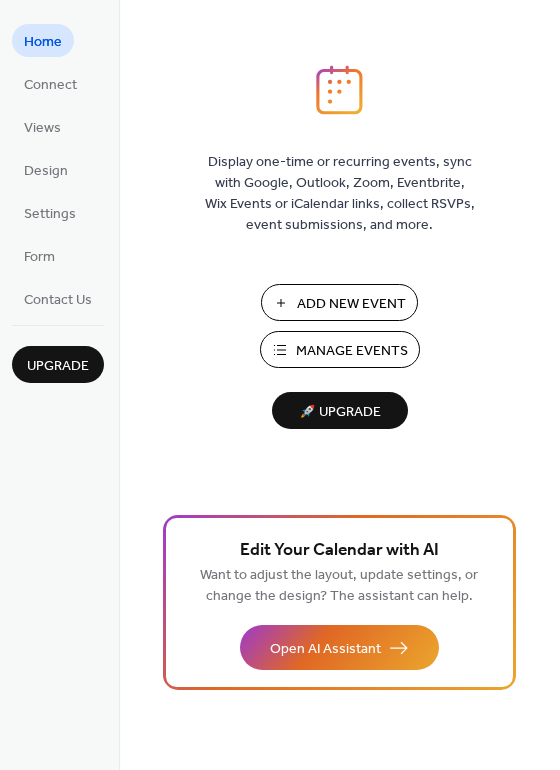 scroll, scrollTop: 0, scrollLeft: 0, axis: both 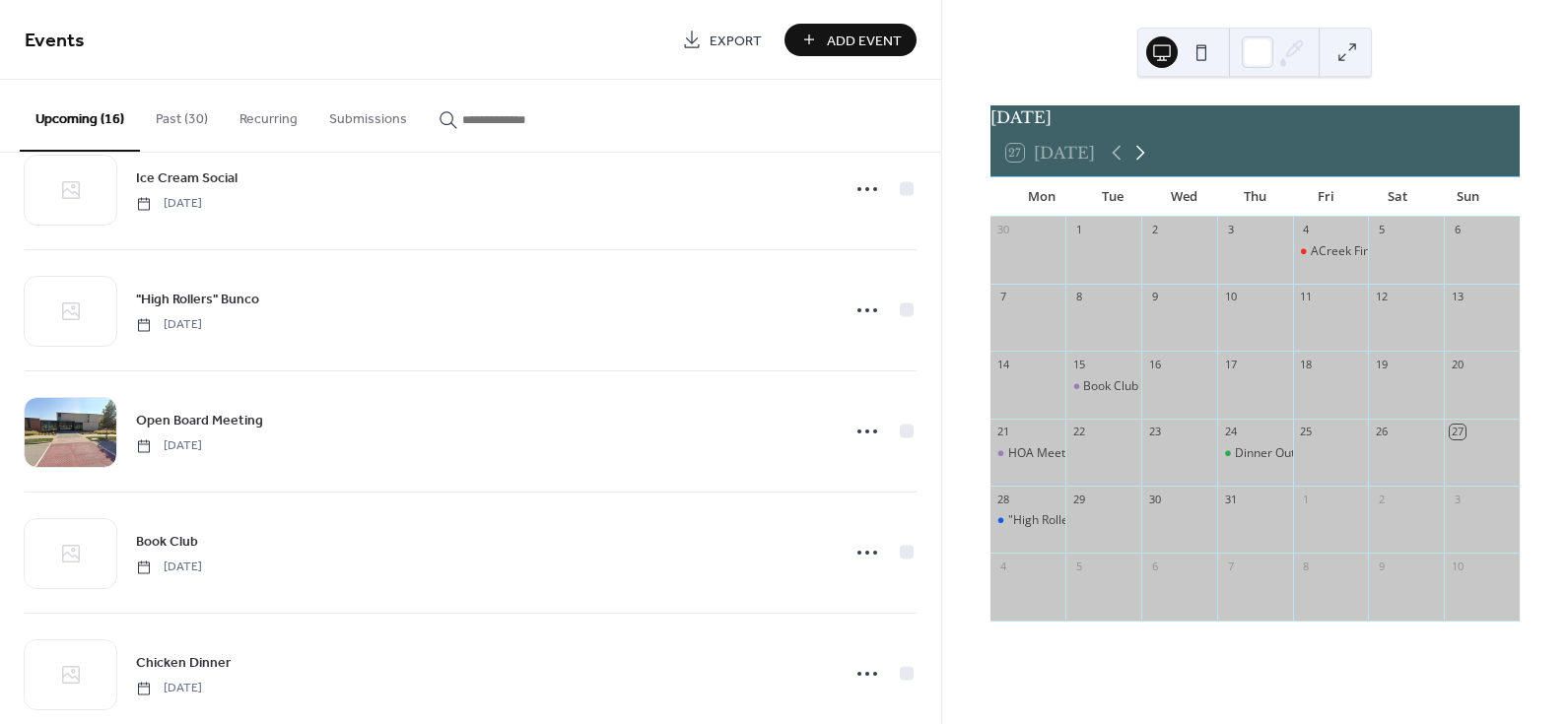 click 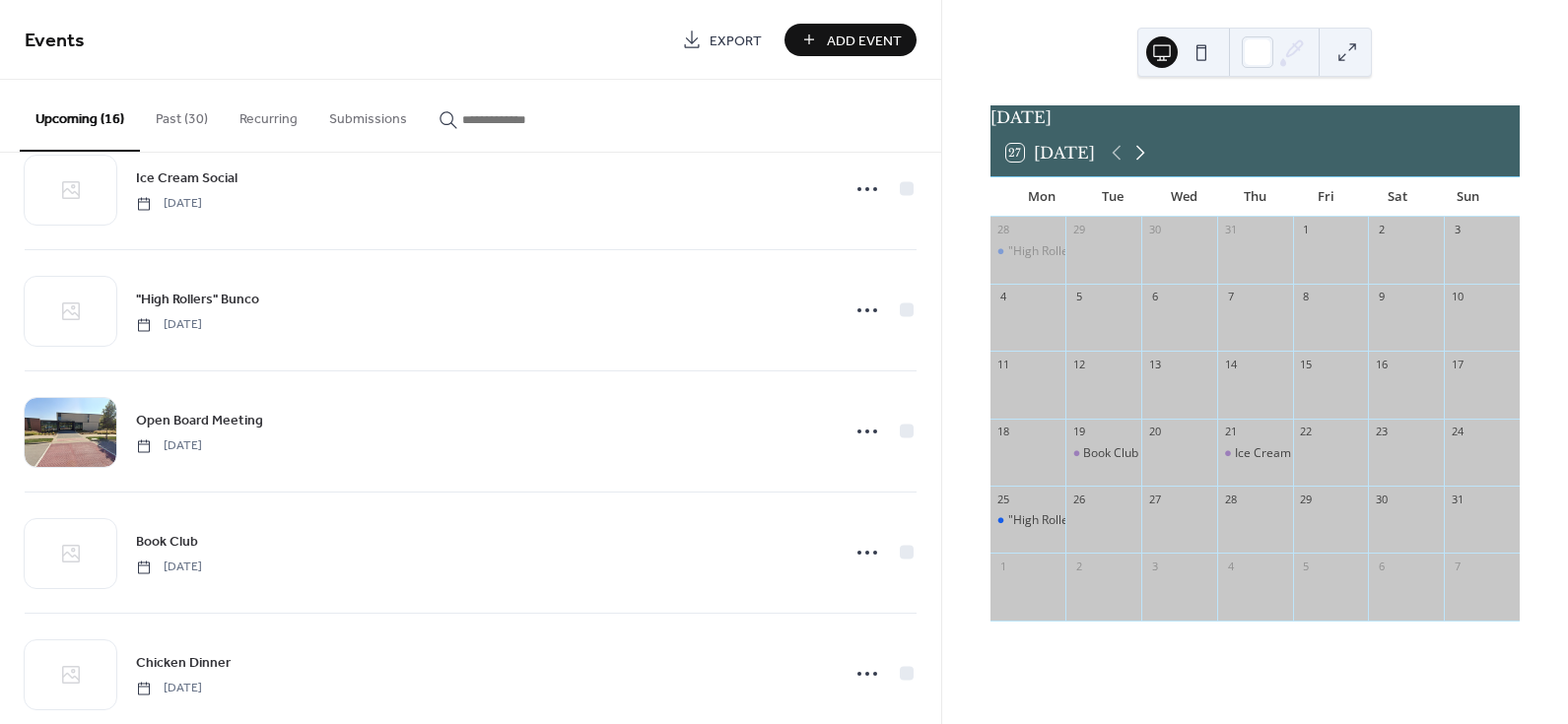 click 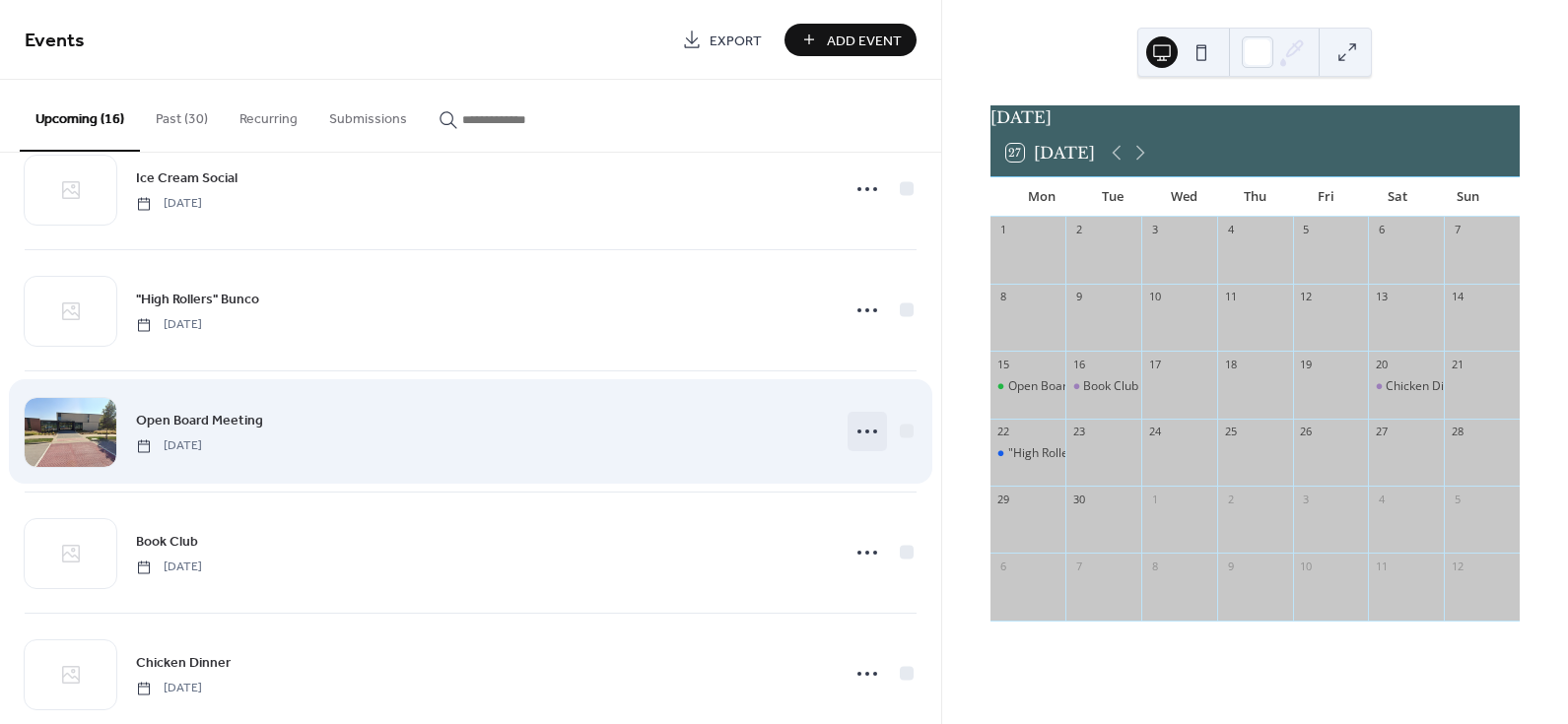 click 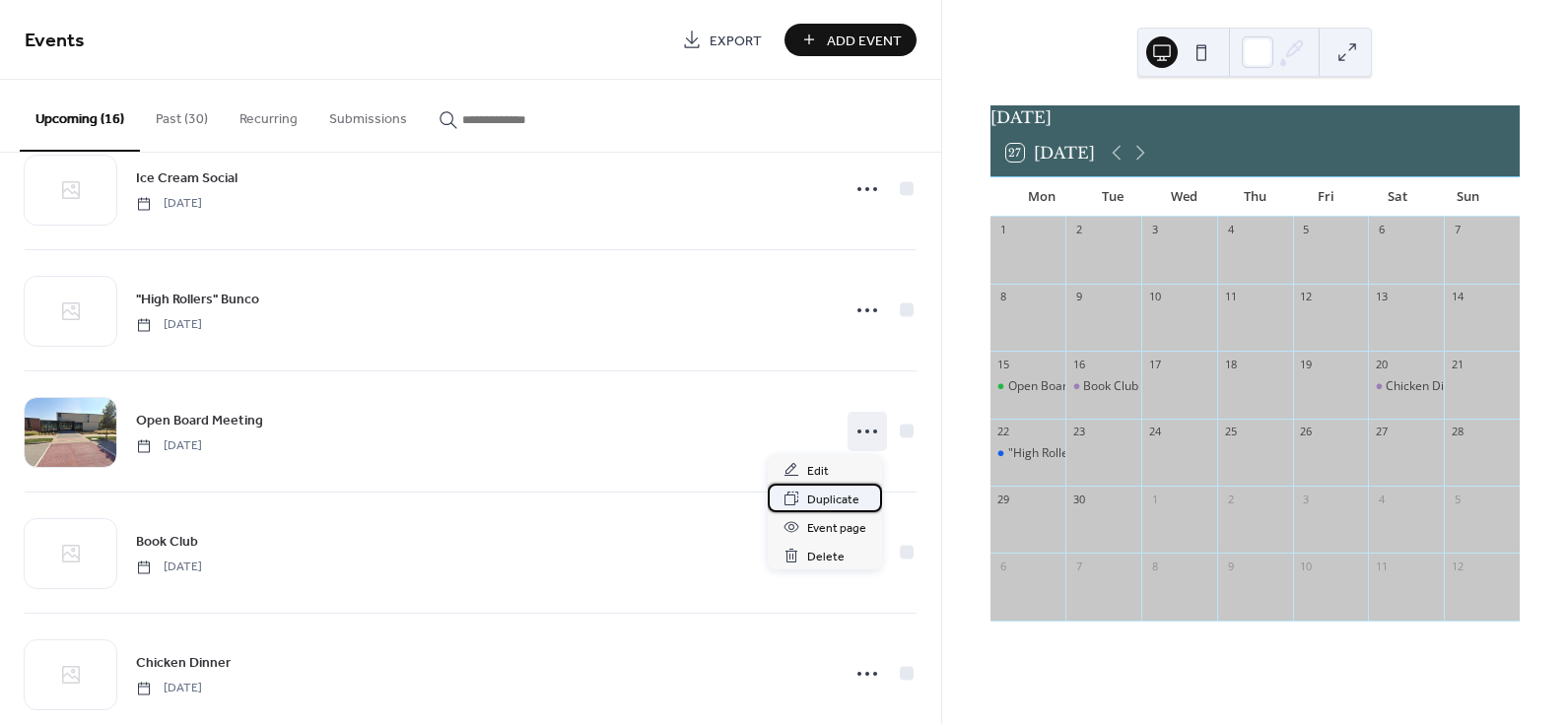 click on "Duplicate" at bounding box center [833, 499] 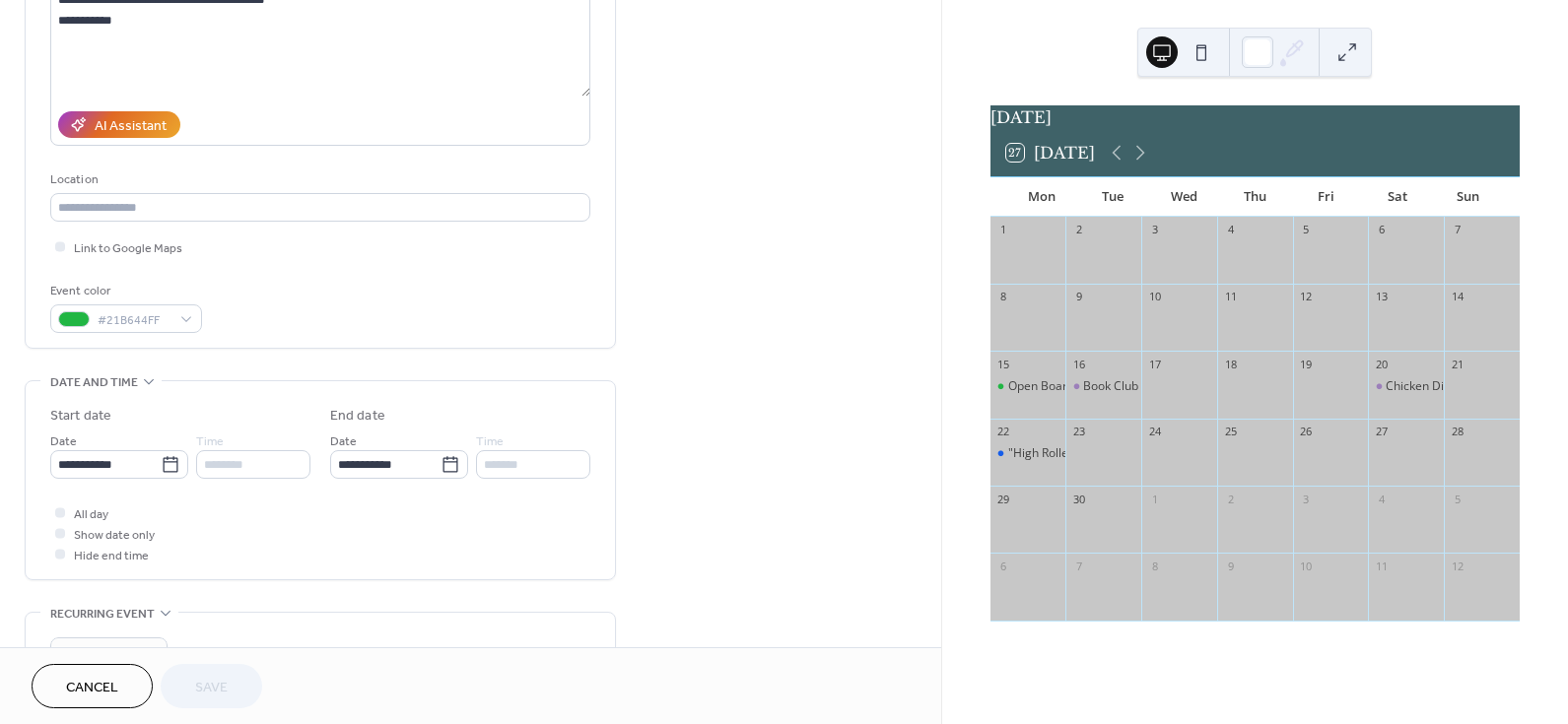 scroll, scrollTop: 296, scrollLeft: 0, axis: vertical 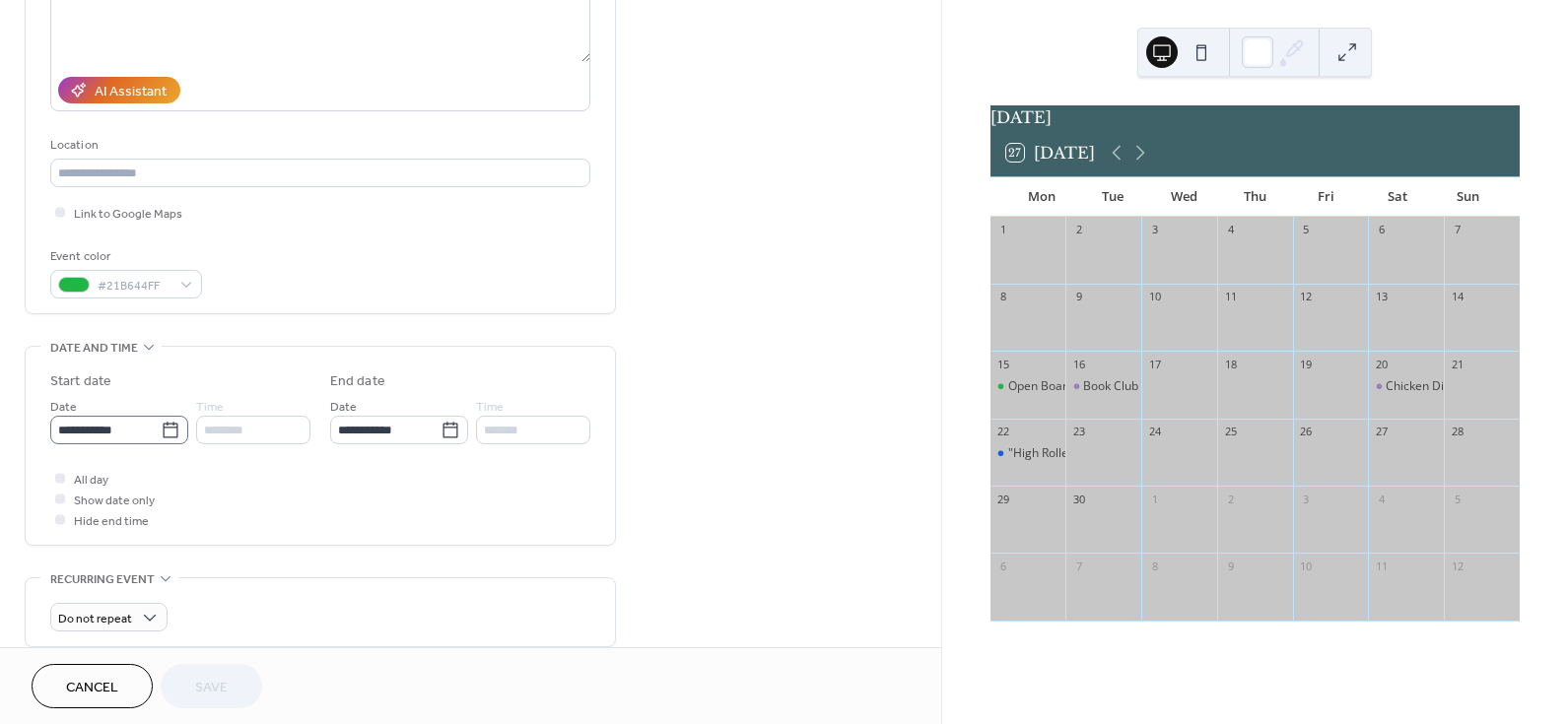 click 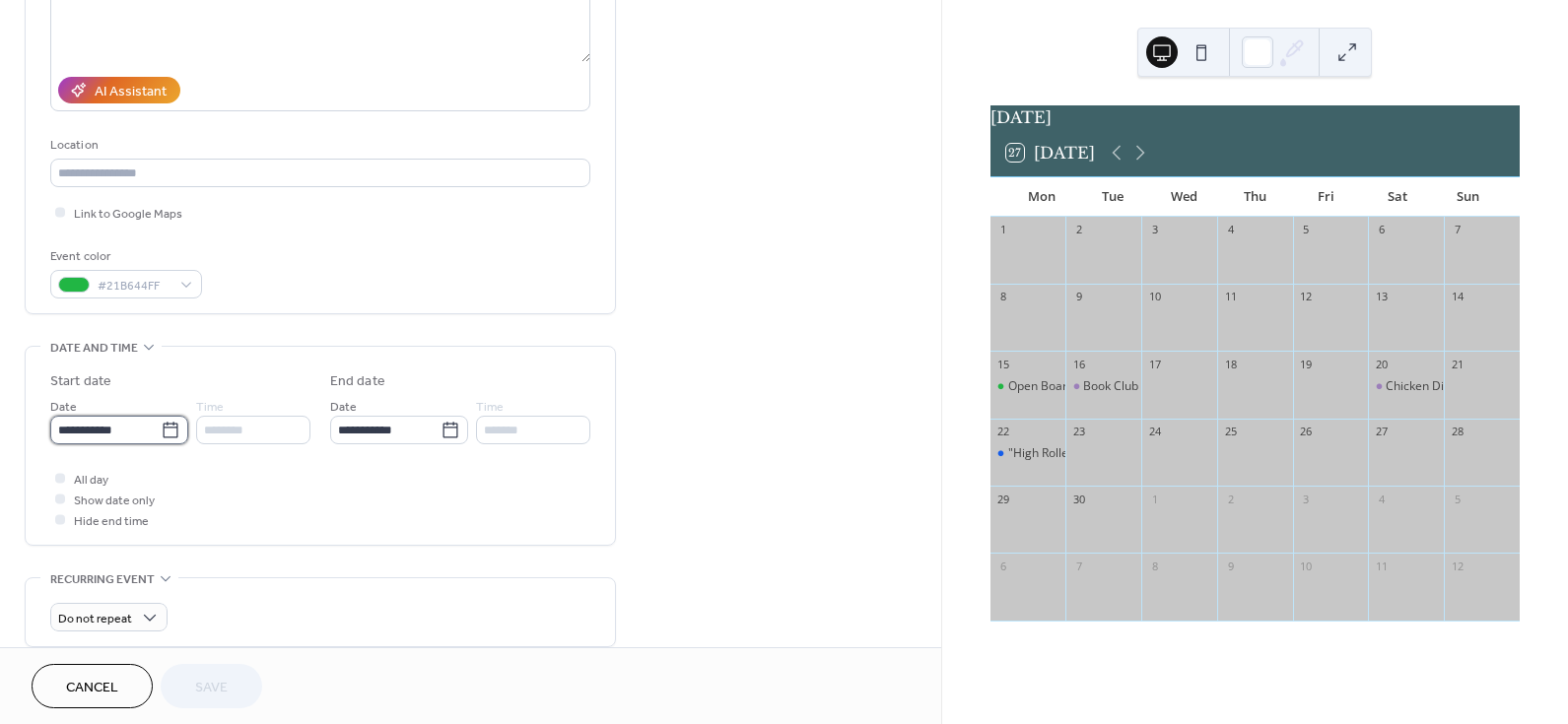 click on "**********" at bounding box center [105, 429] 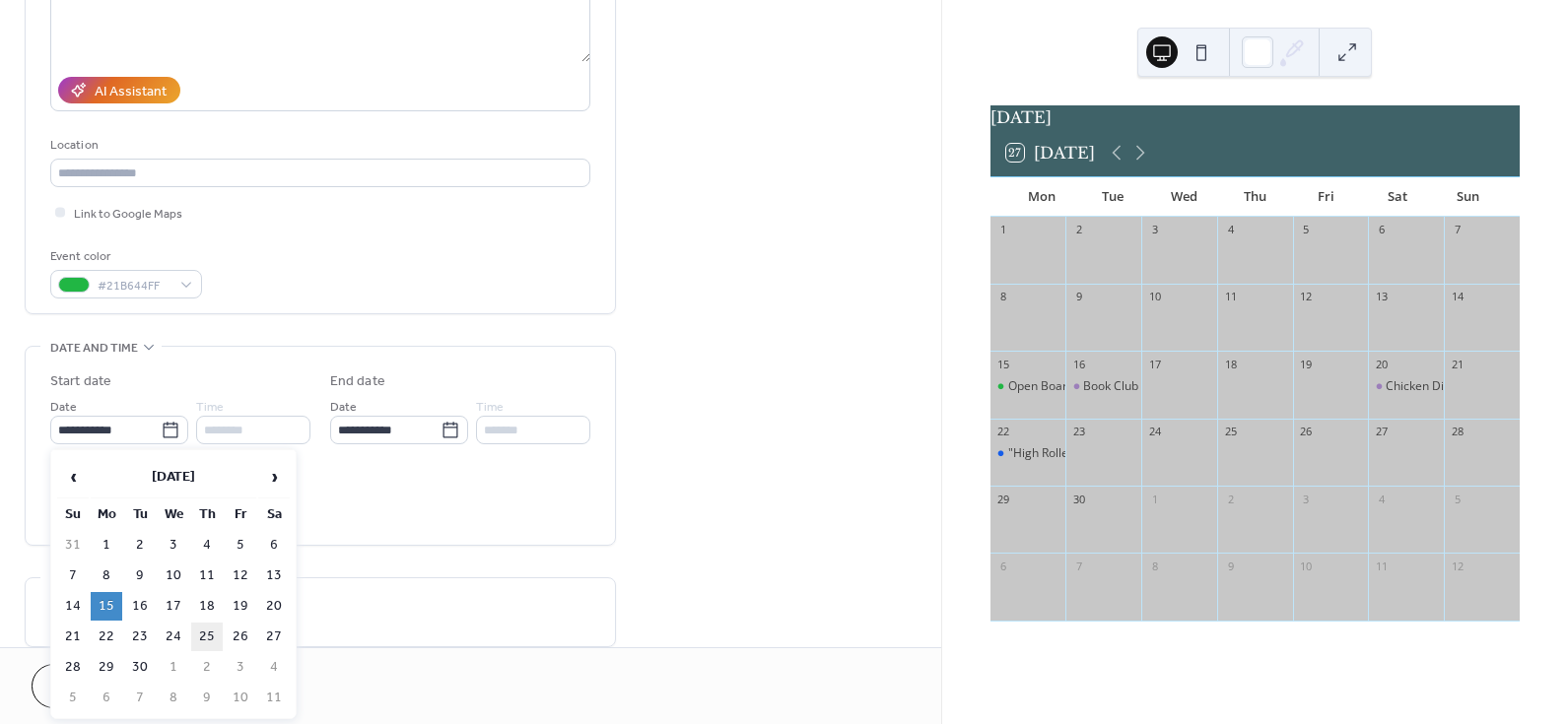 click on "25" at bounding box center [207, 636] 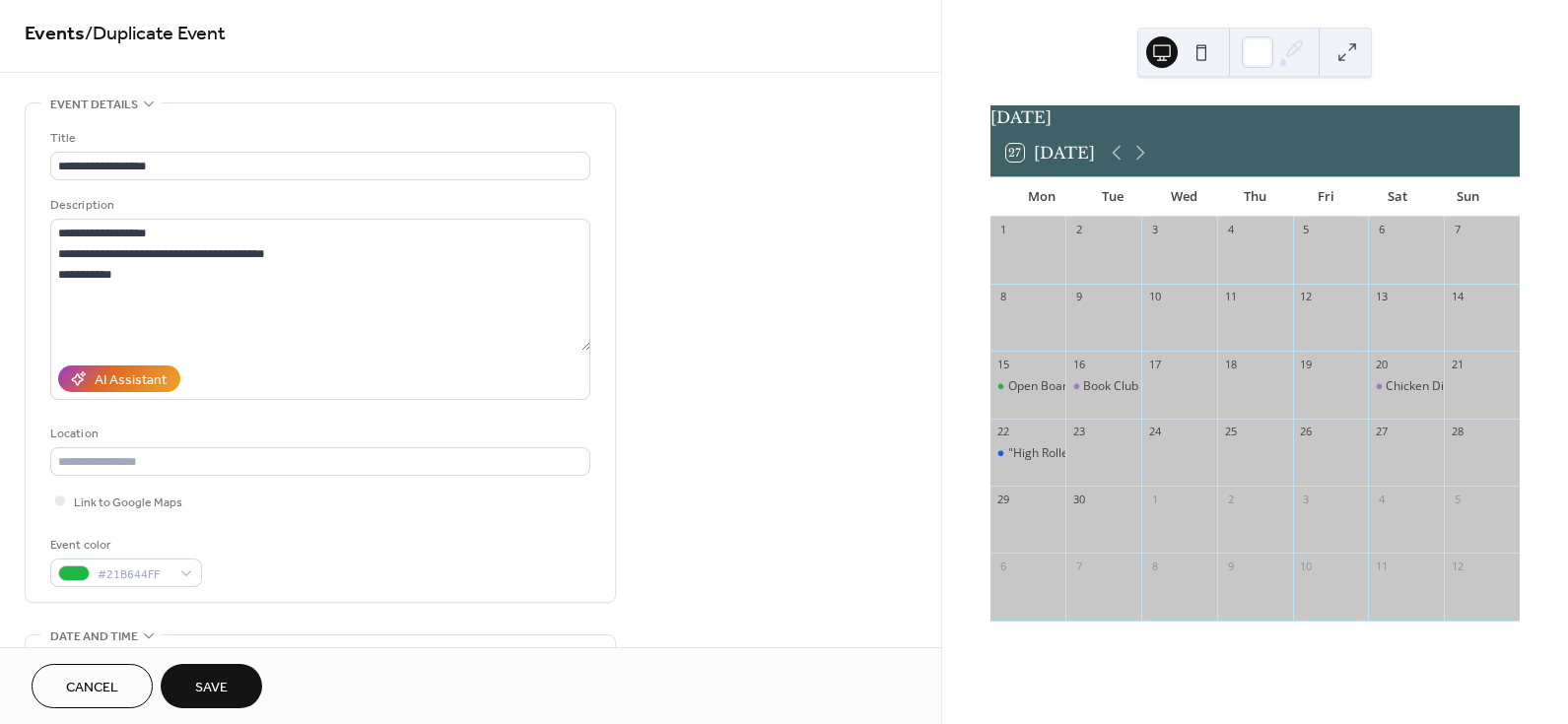 scroll, scrollTop: 0, scrollLeft: 0, axis: both 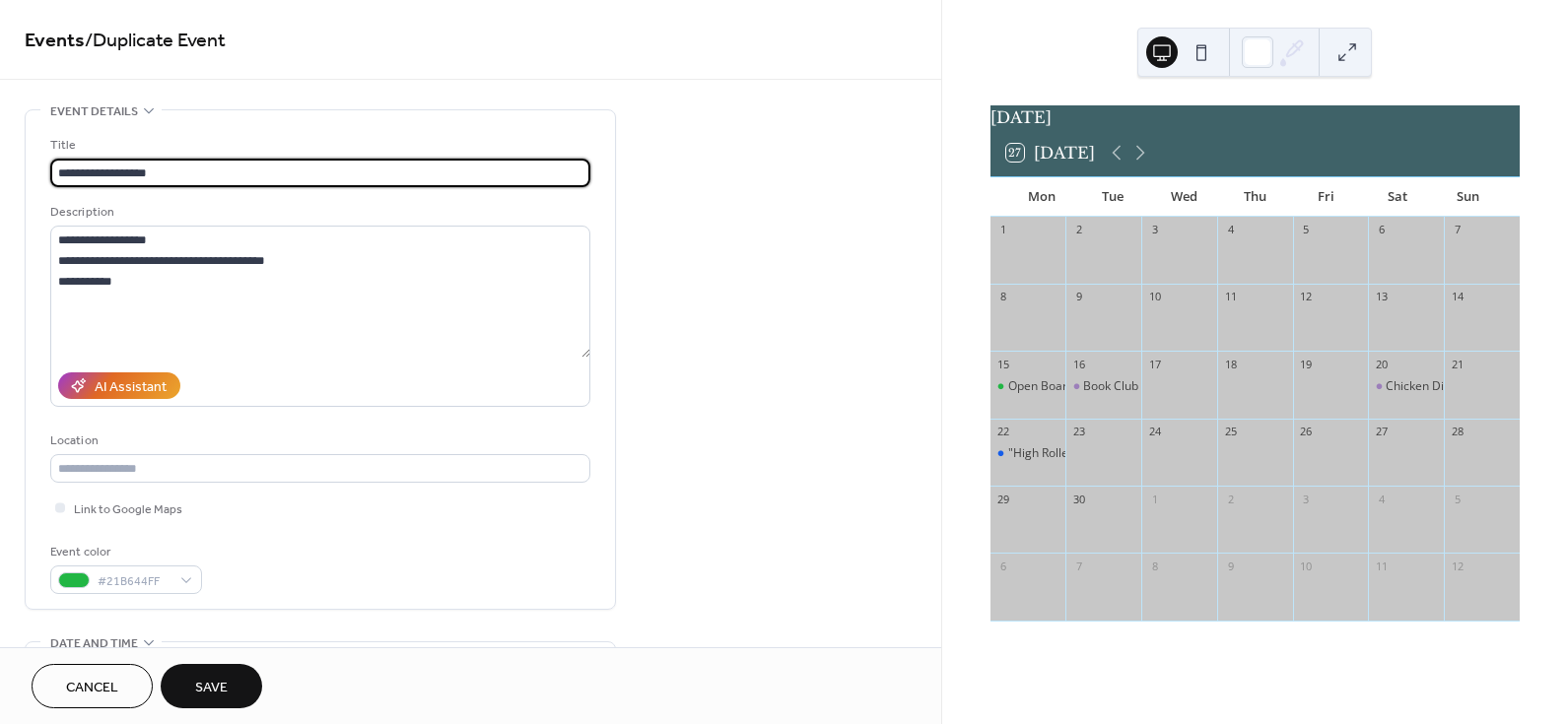drag, startPoint x: 145, startPoint y: 175, endPoint x: -65, endPoint y: 187, distance: 210.34258 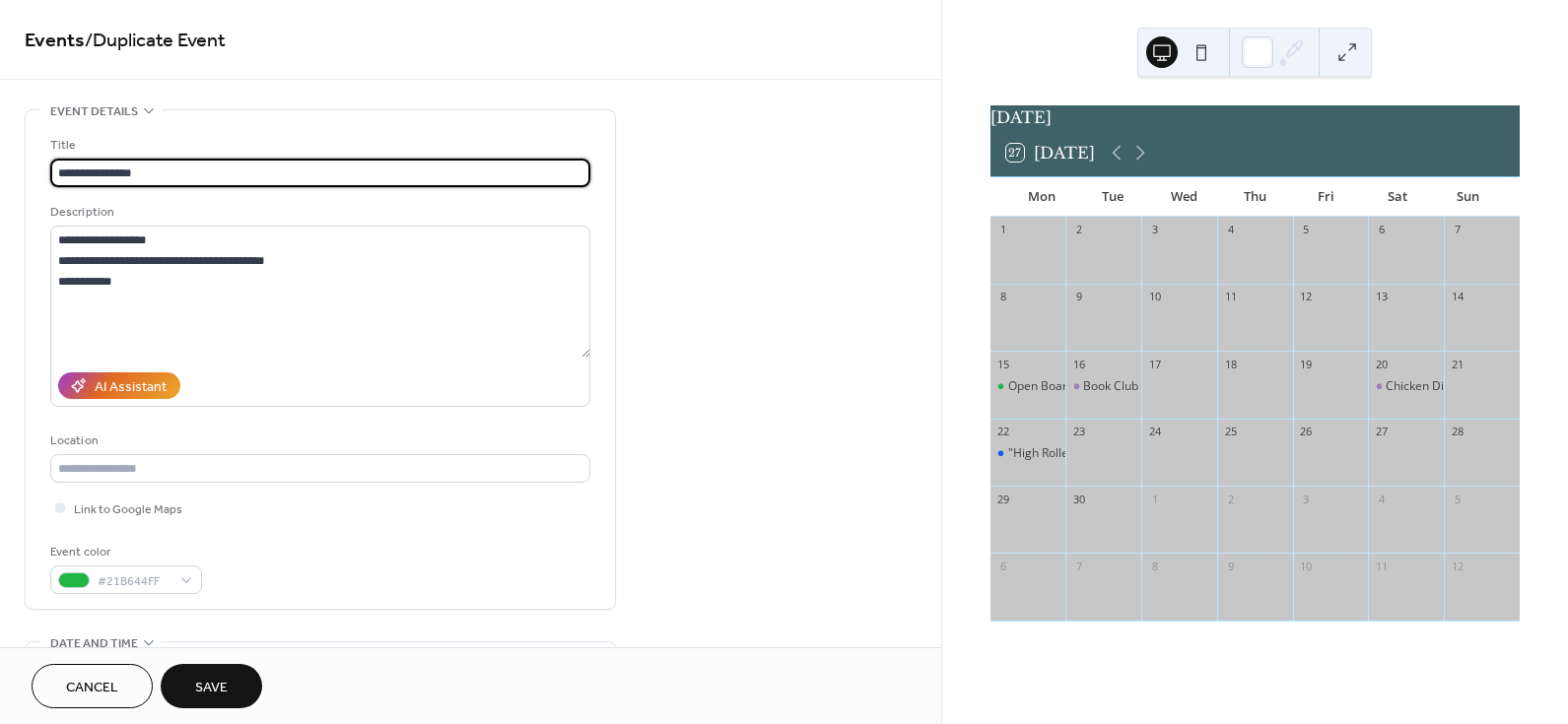 scroll, scrollTop: 0, scrollLeft: 0, axis: both 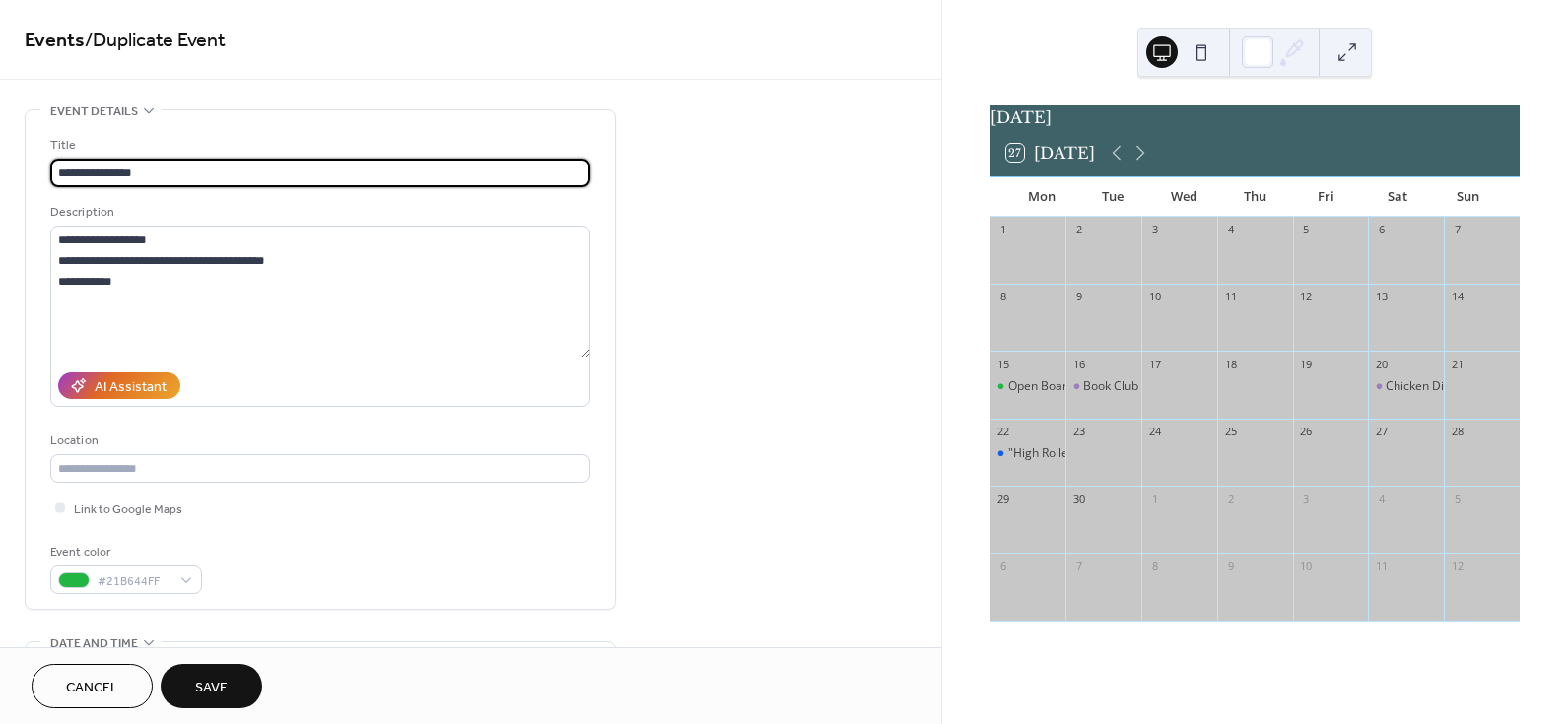 click on "**********" at bounding box center [320, 172] 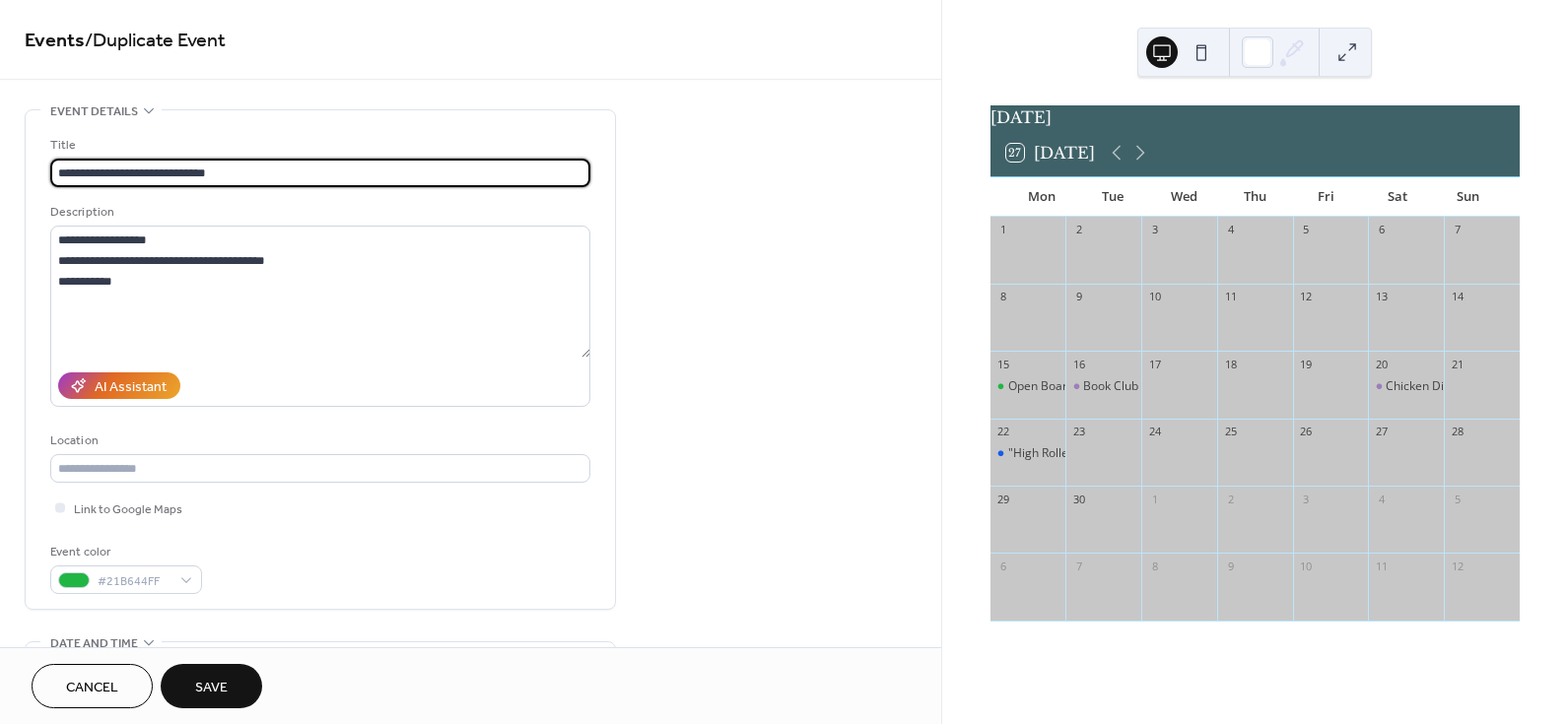 type on "**********" 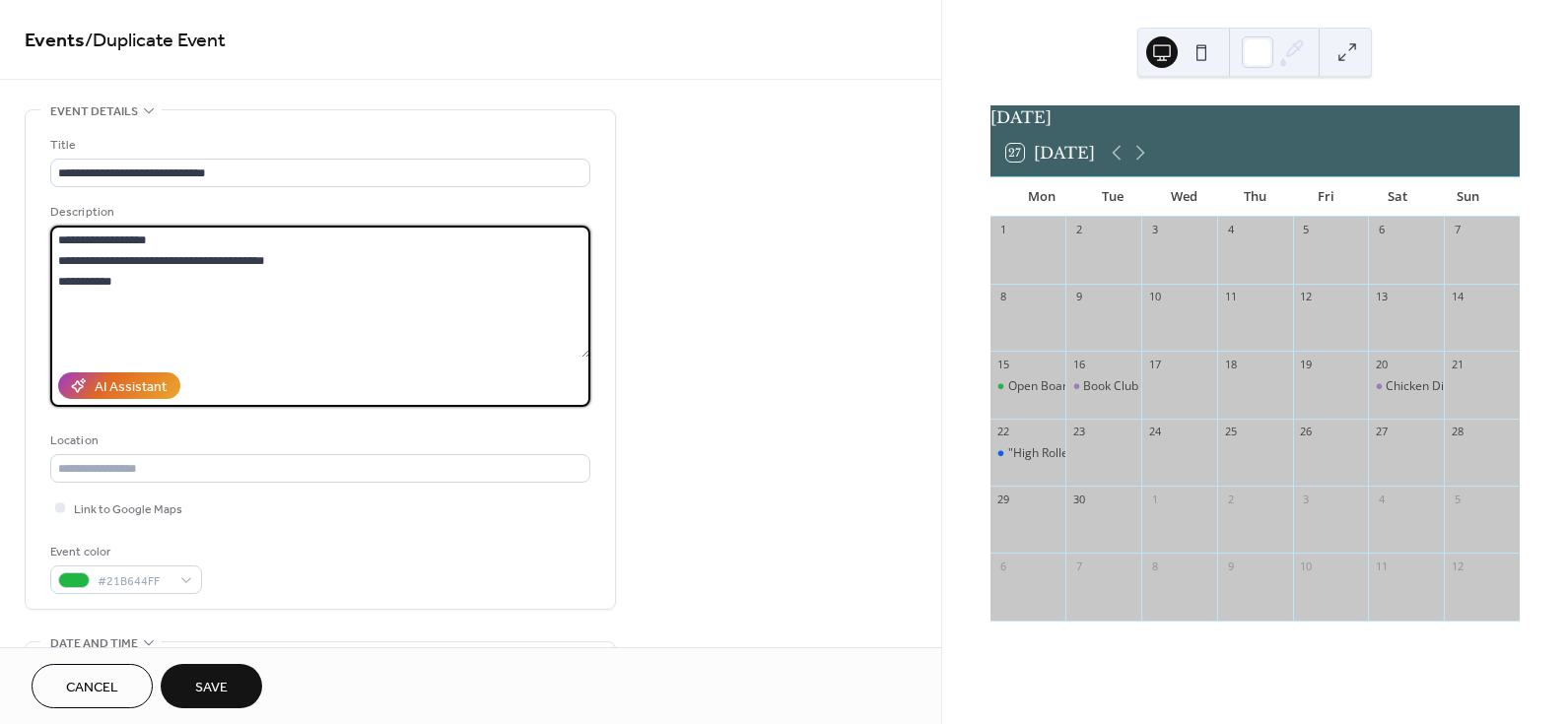 drag, startPoint x: 192, startPoint y: 246, endPoint x: -19, endPoint y: 249, distance: 211.02133 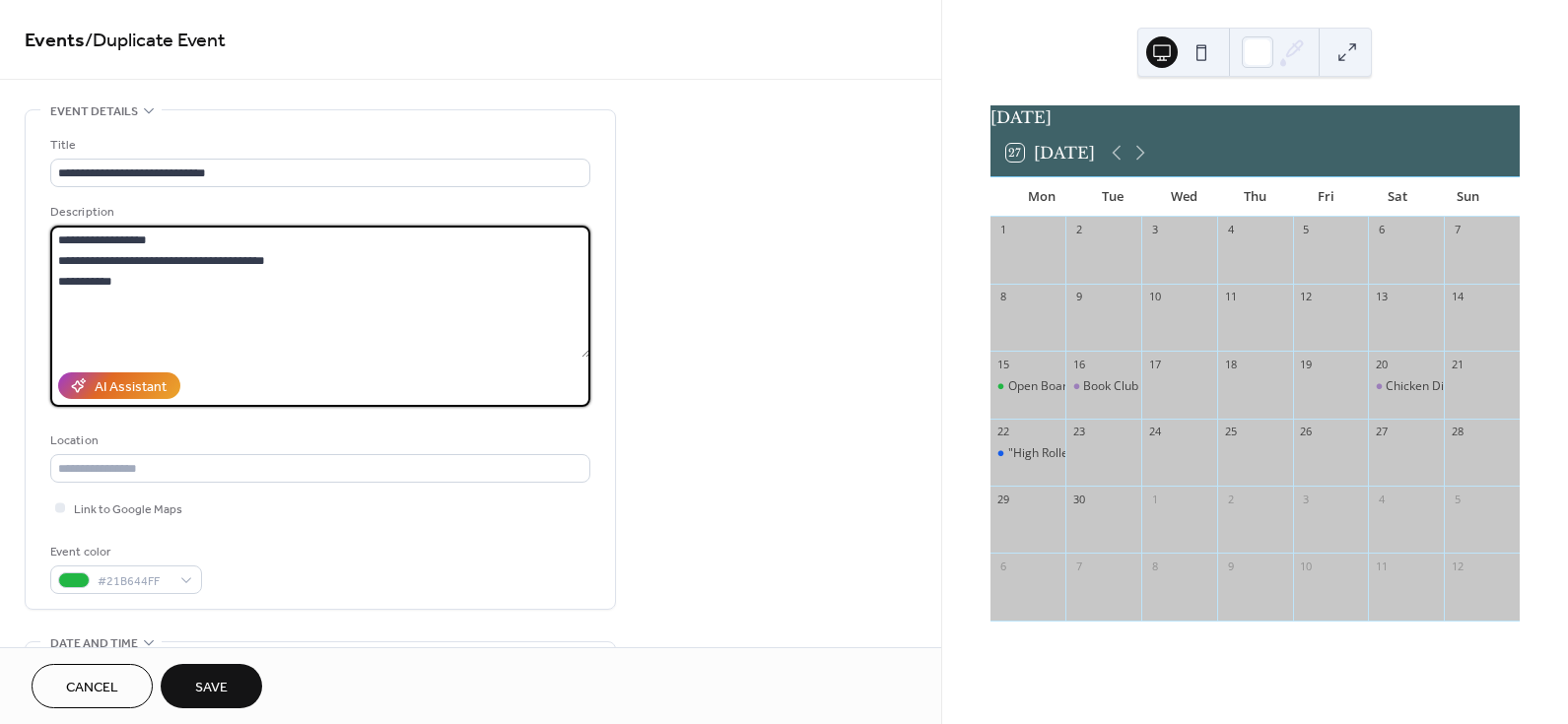 click on "**********" at bounding box center (784, 362) 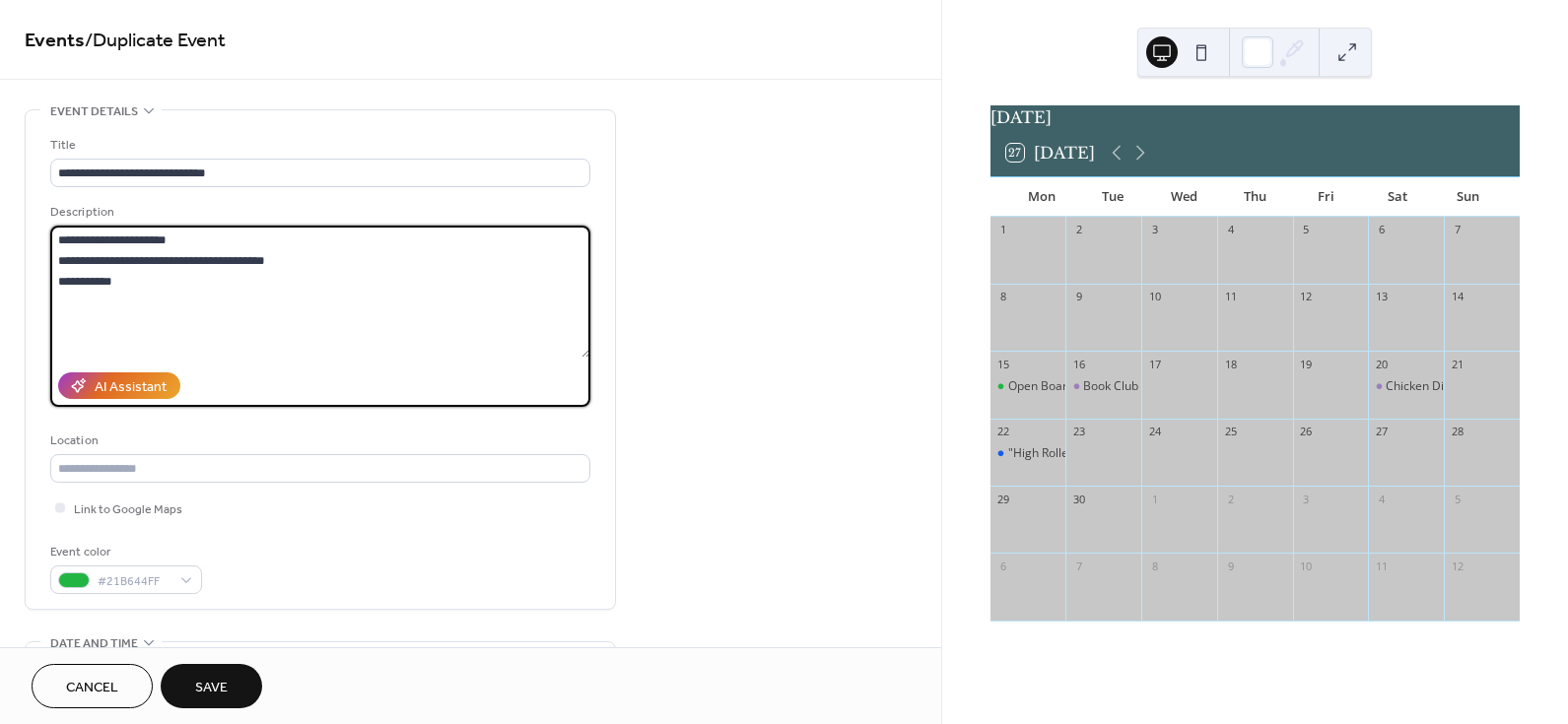 type on "**********" 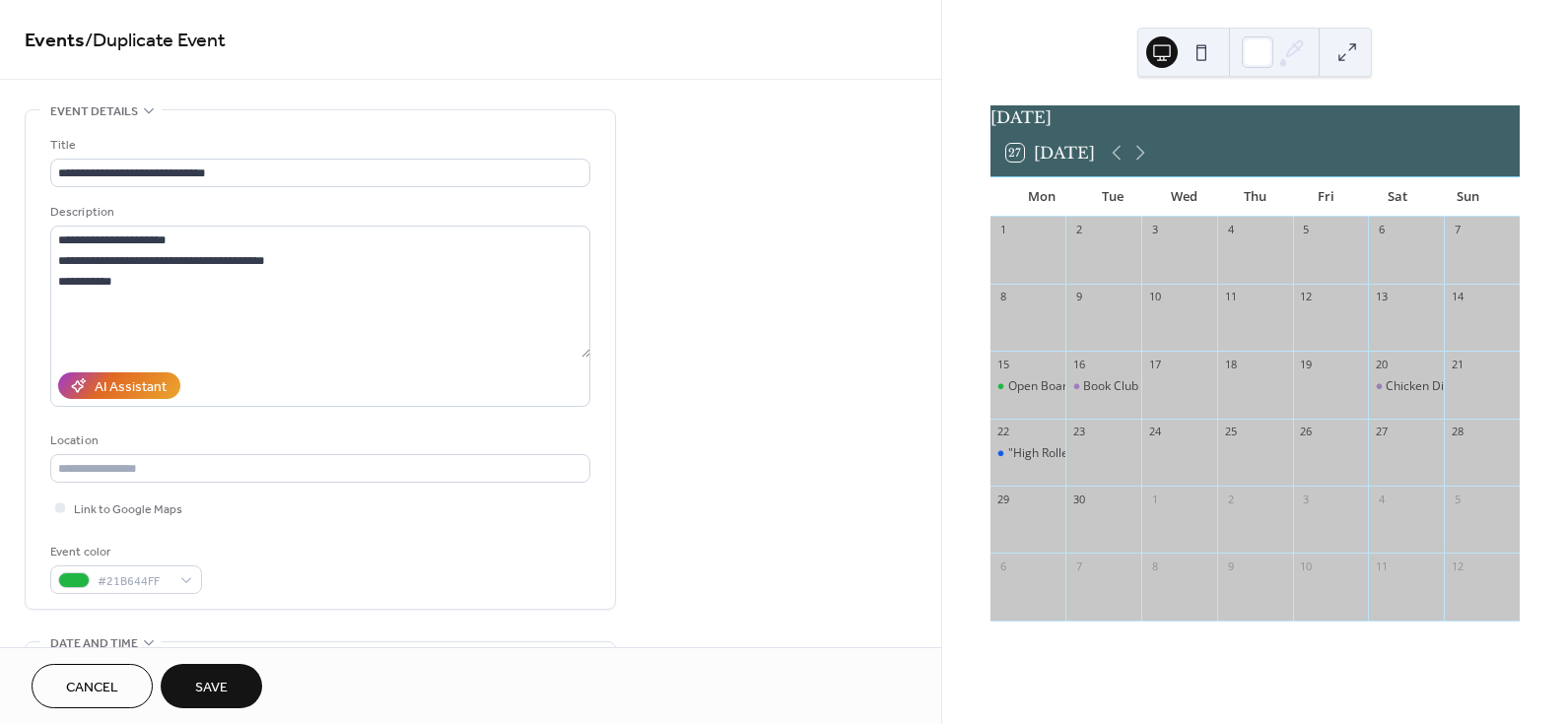 click on "**********" at bounding box center [470, 709] 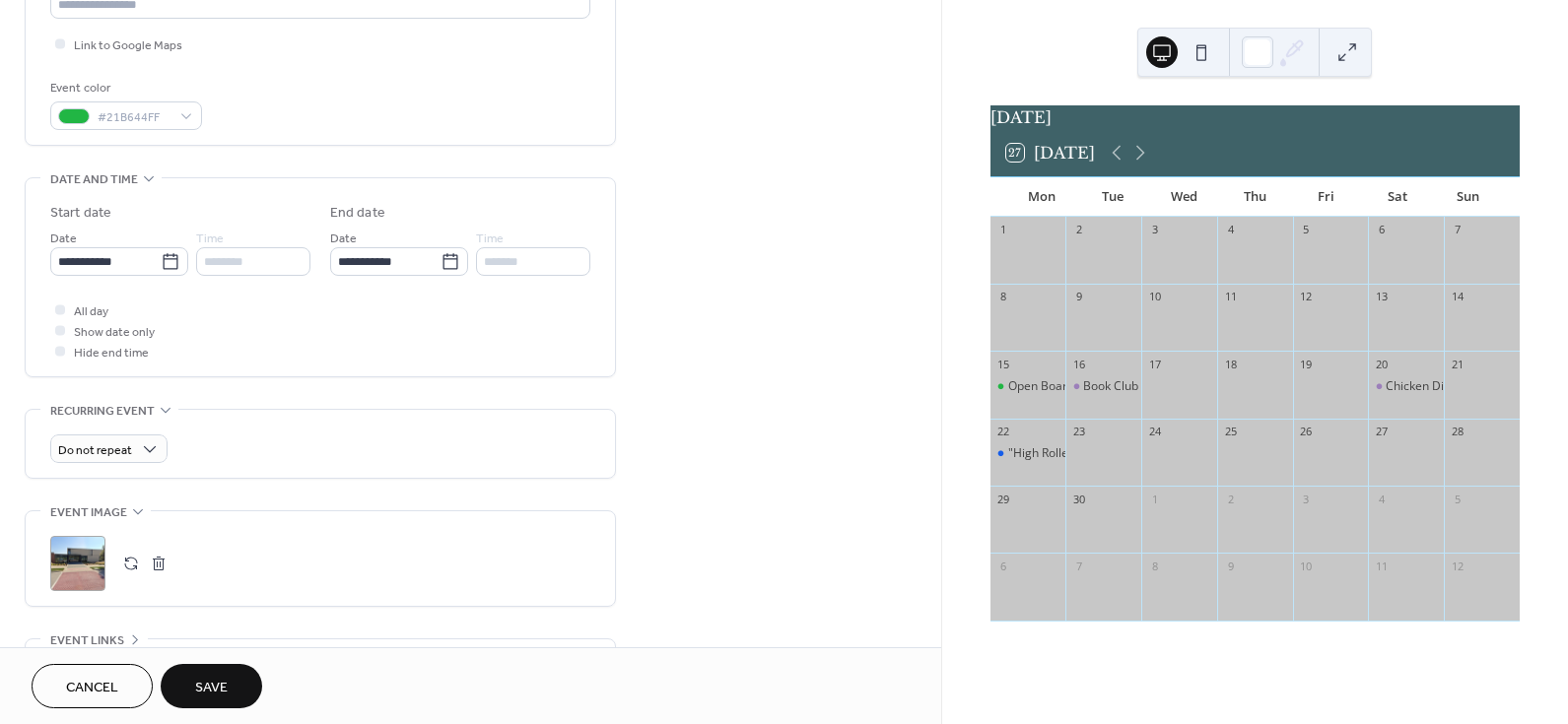 scroll, scrollTop: 465, scrollLeft: 0, axis: vertical 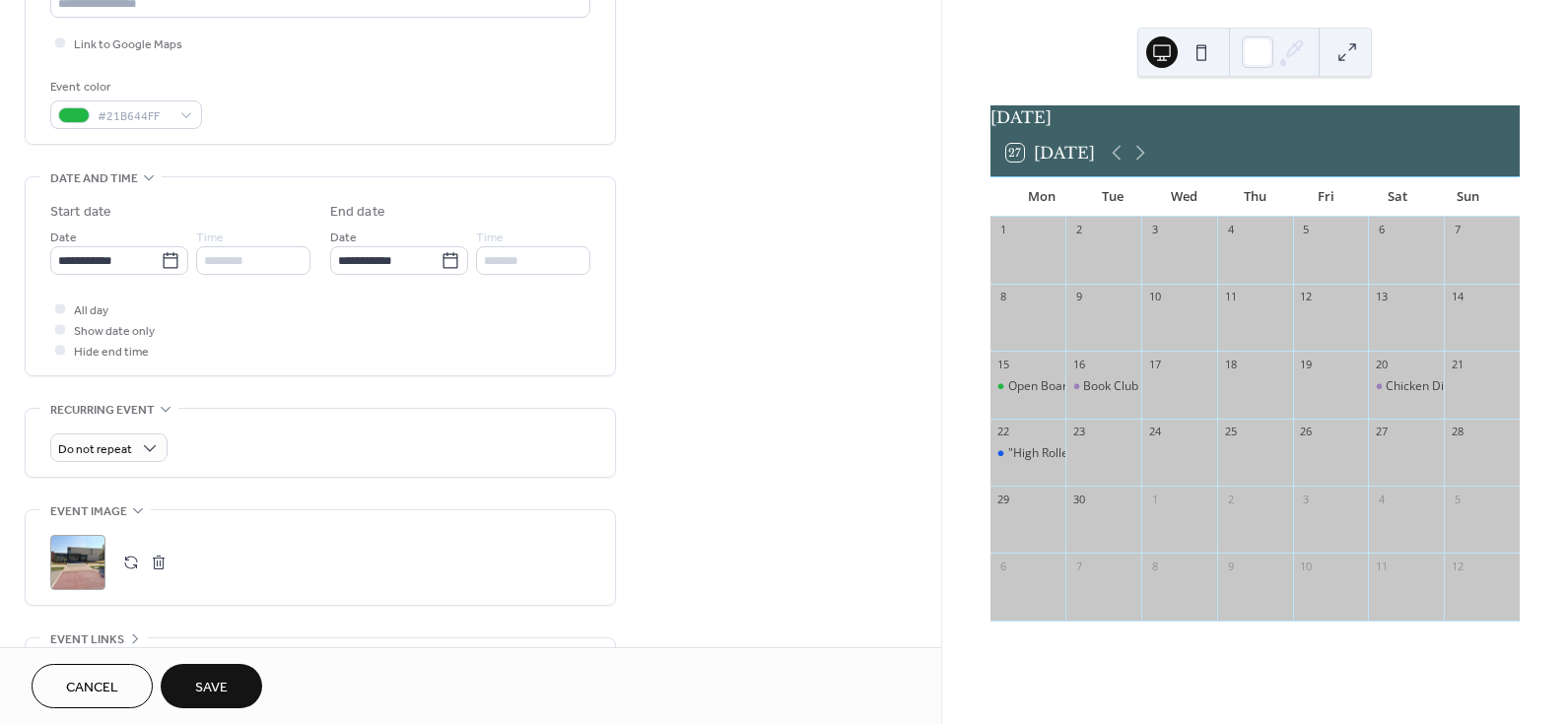 click at bounding box center (60, 350) 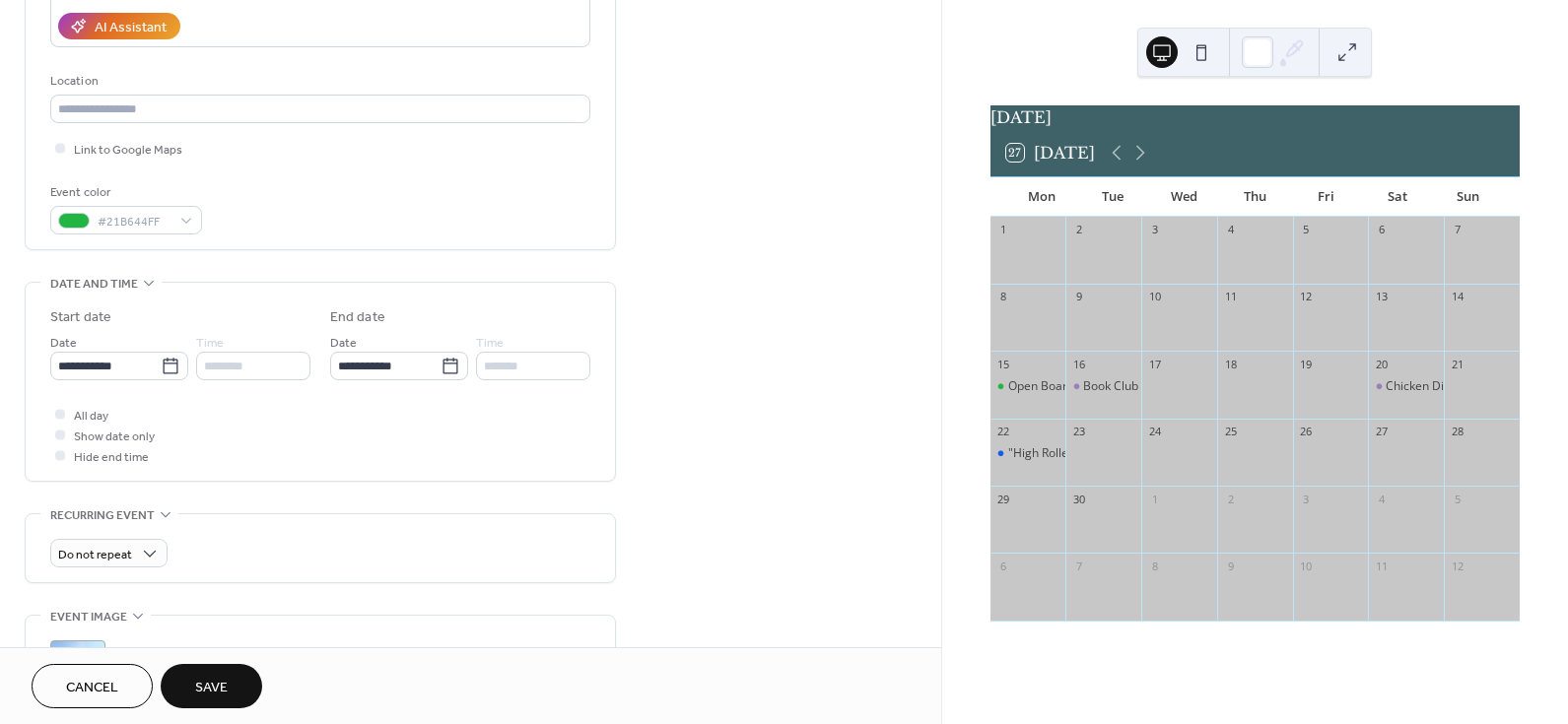 scroll, scrollTop: 268, scrollLeft: 0, axis: vertical 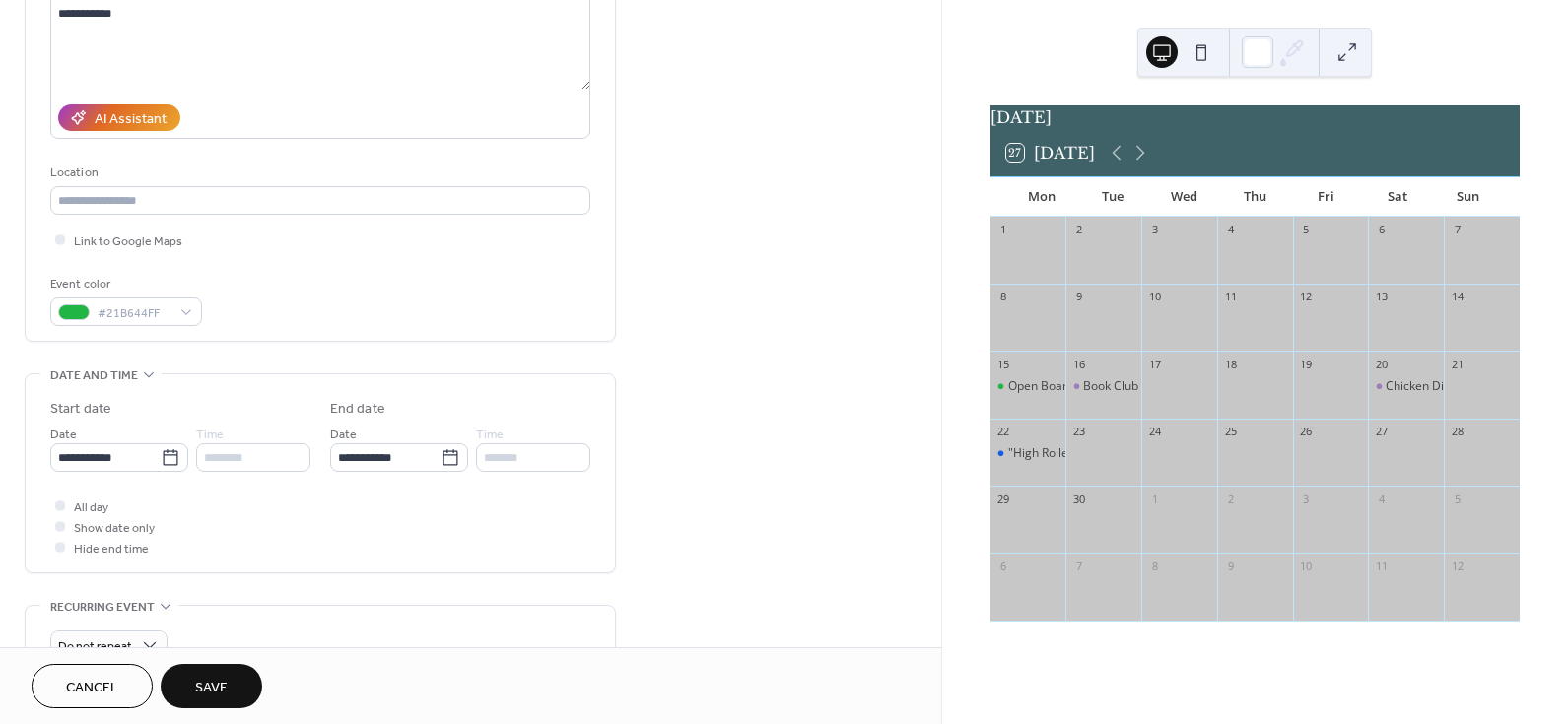 click at bounding box center (60, 505) 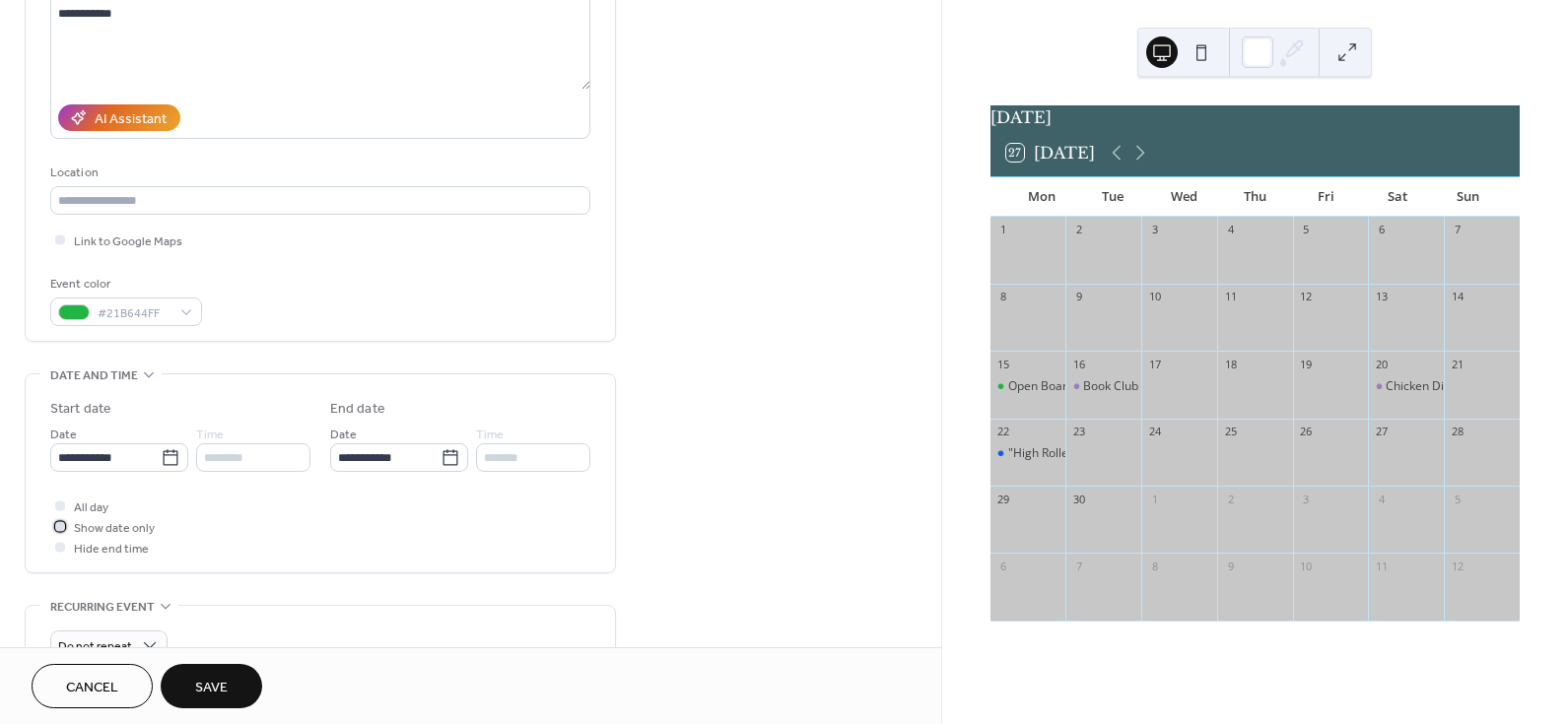 click 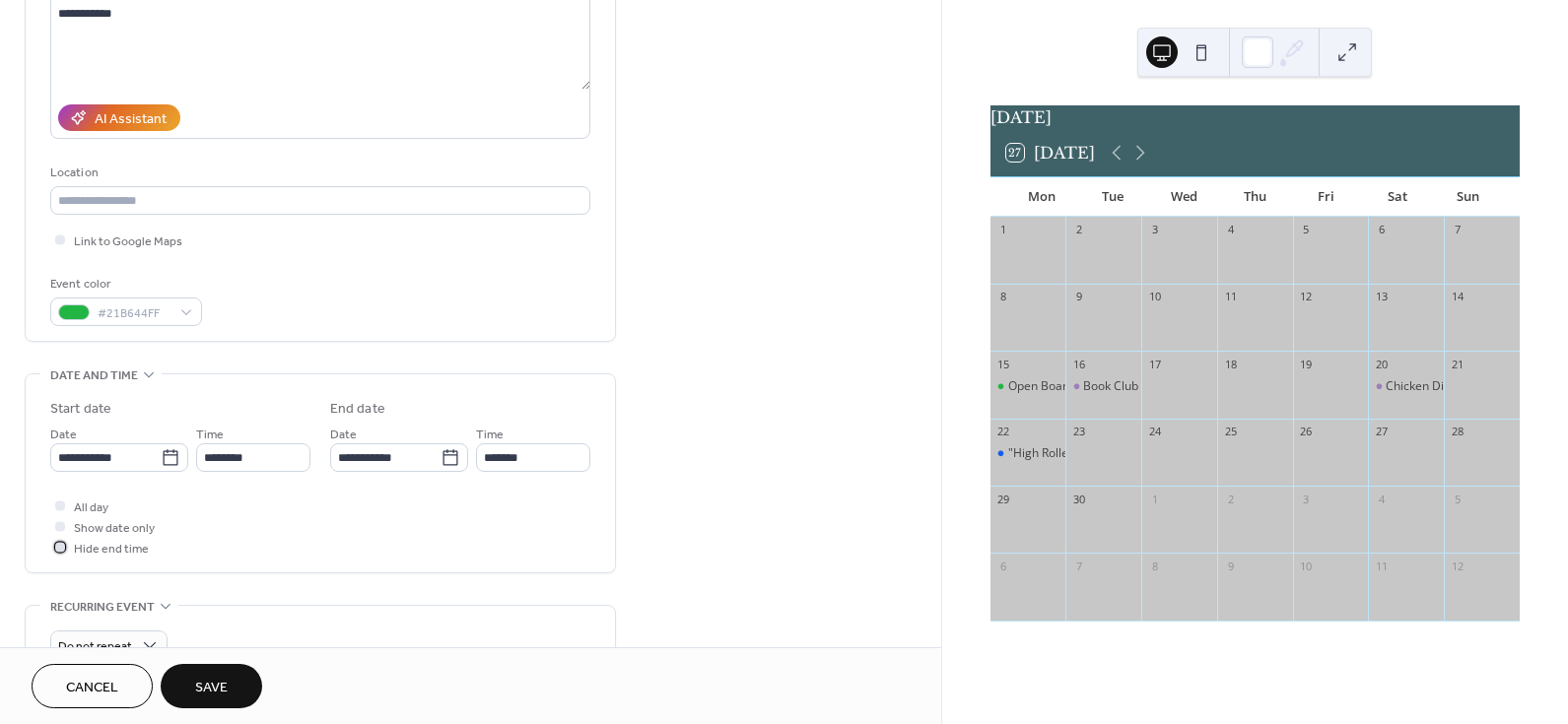 click at bounding box center (60, 547) 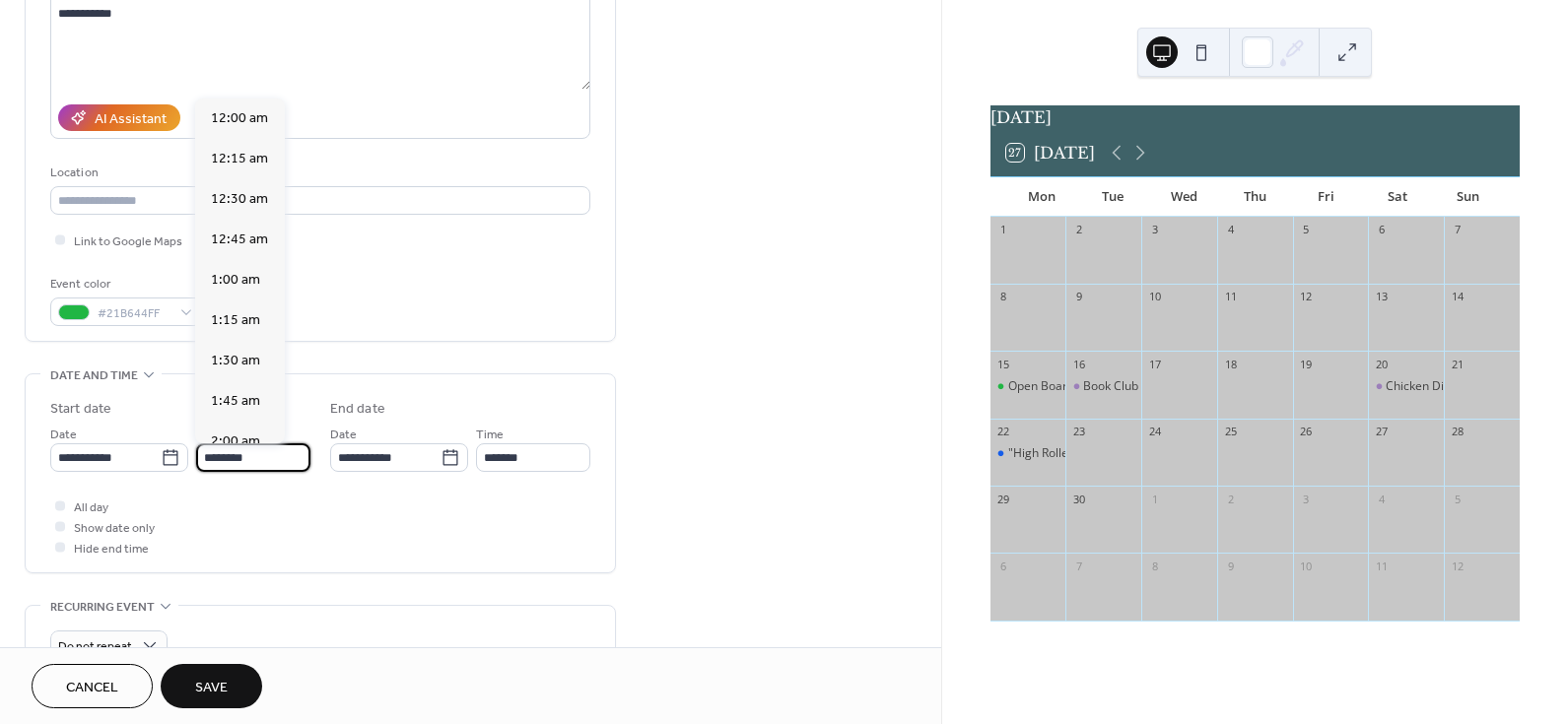 click on "********" at bounding box center [253, 457] 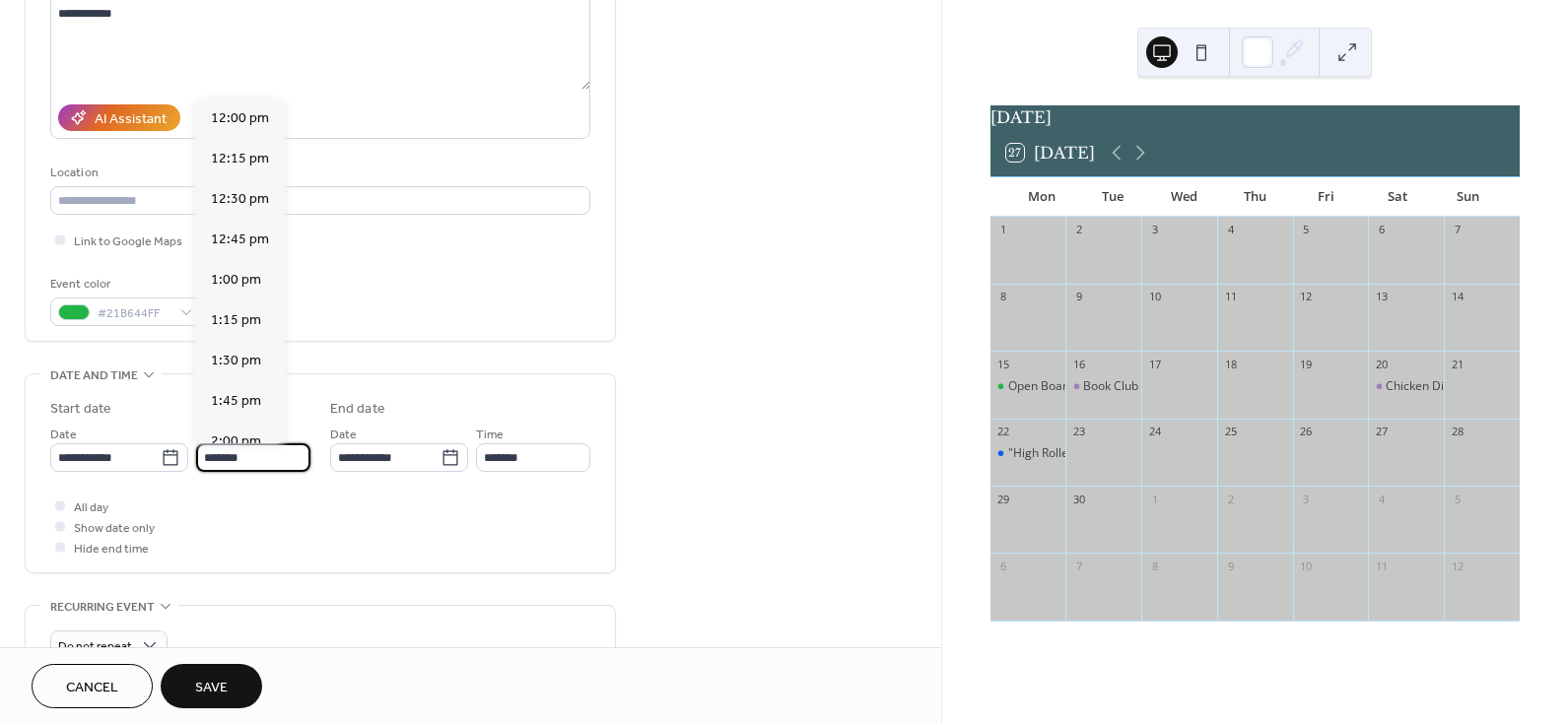 scroll, scrollTop: 2746, scrollLeft: 0, axis: vertical 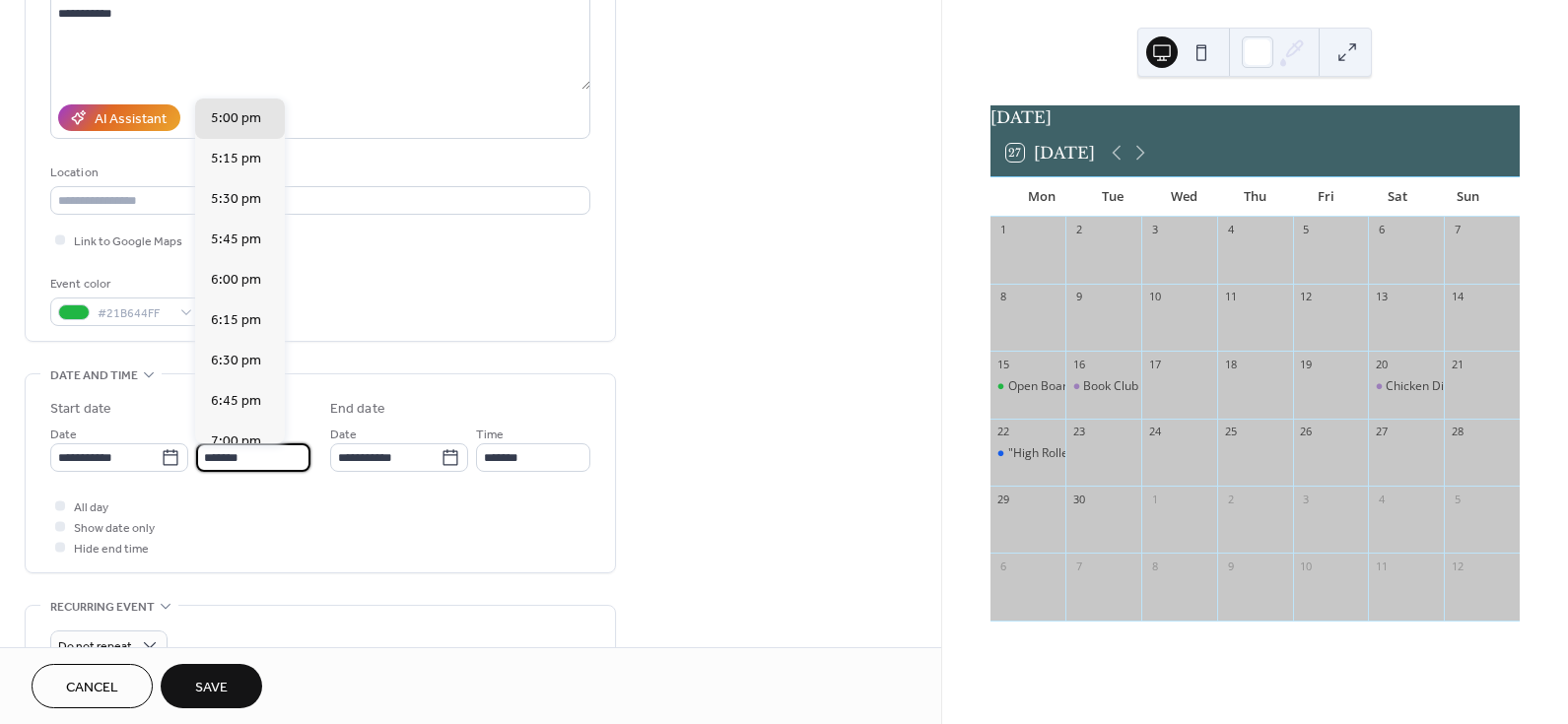 type on "*******" 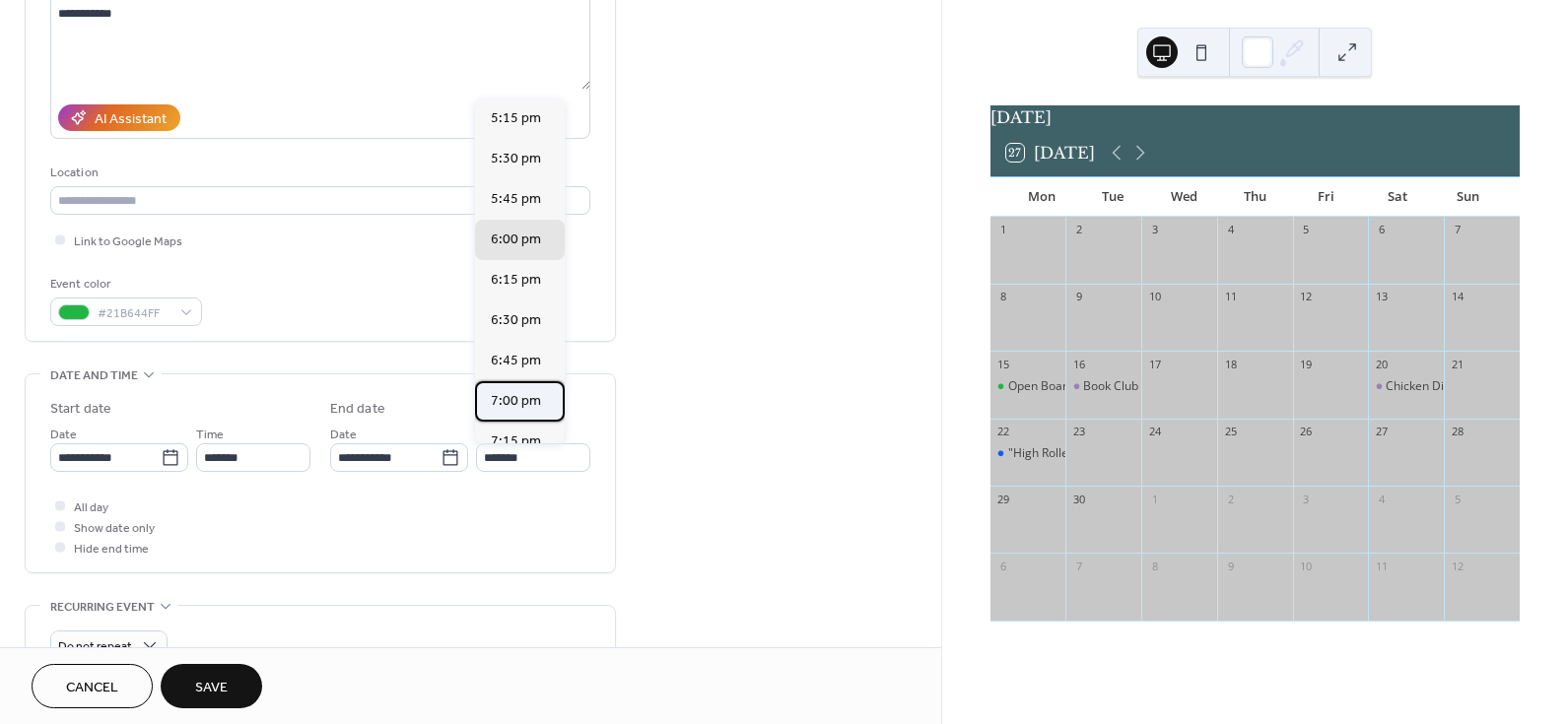 click on "7:00 pm" at bounding box center (519, 401) 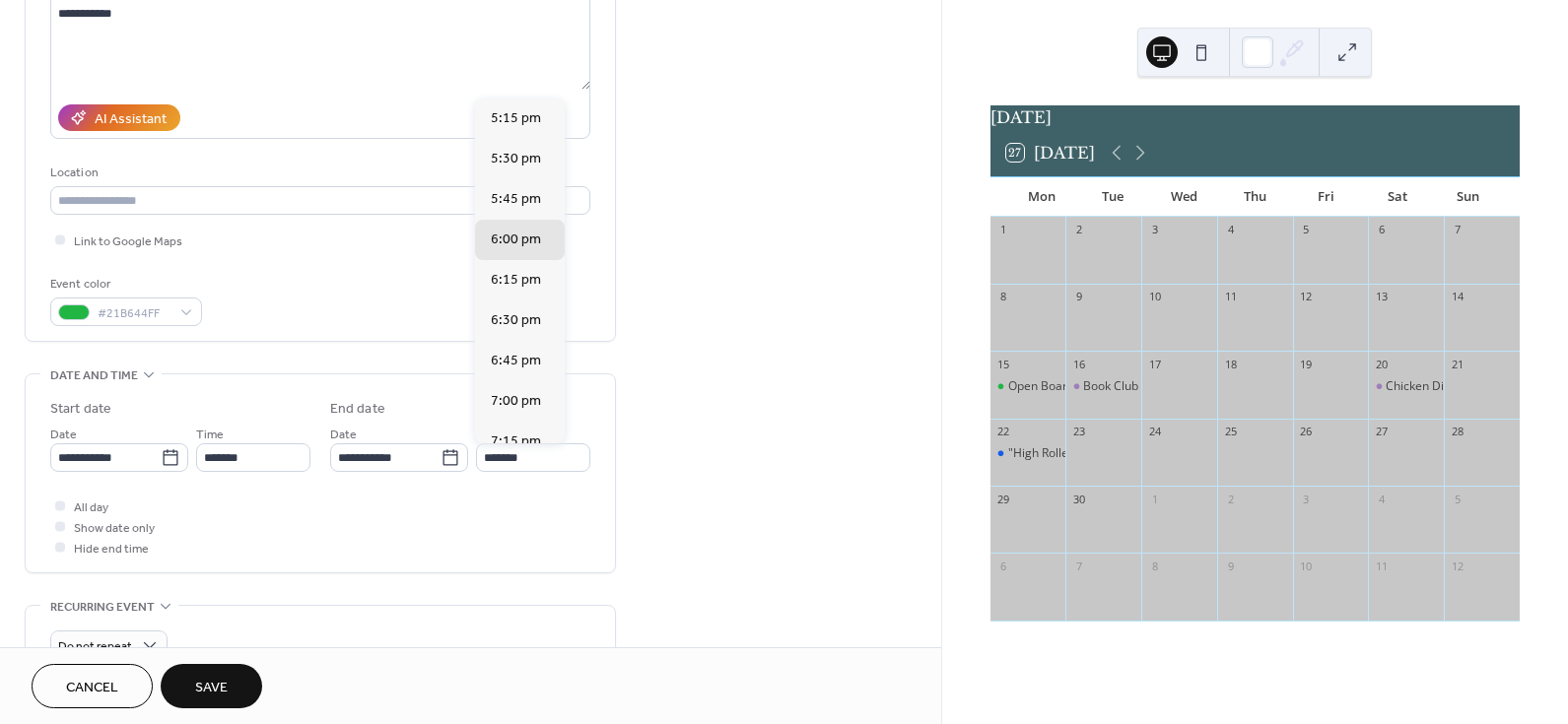 type on "*******" 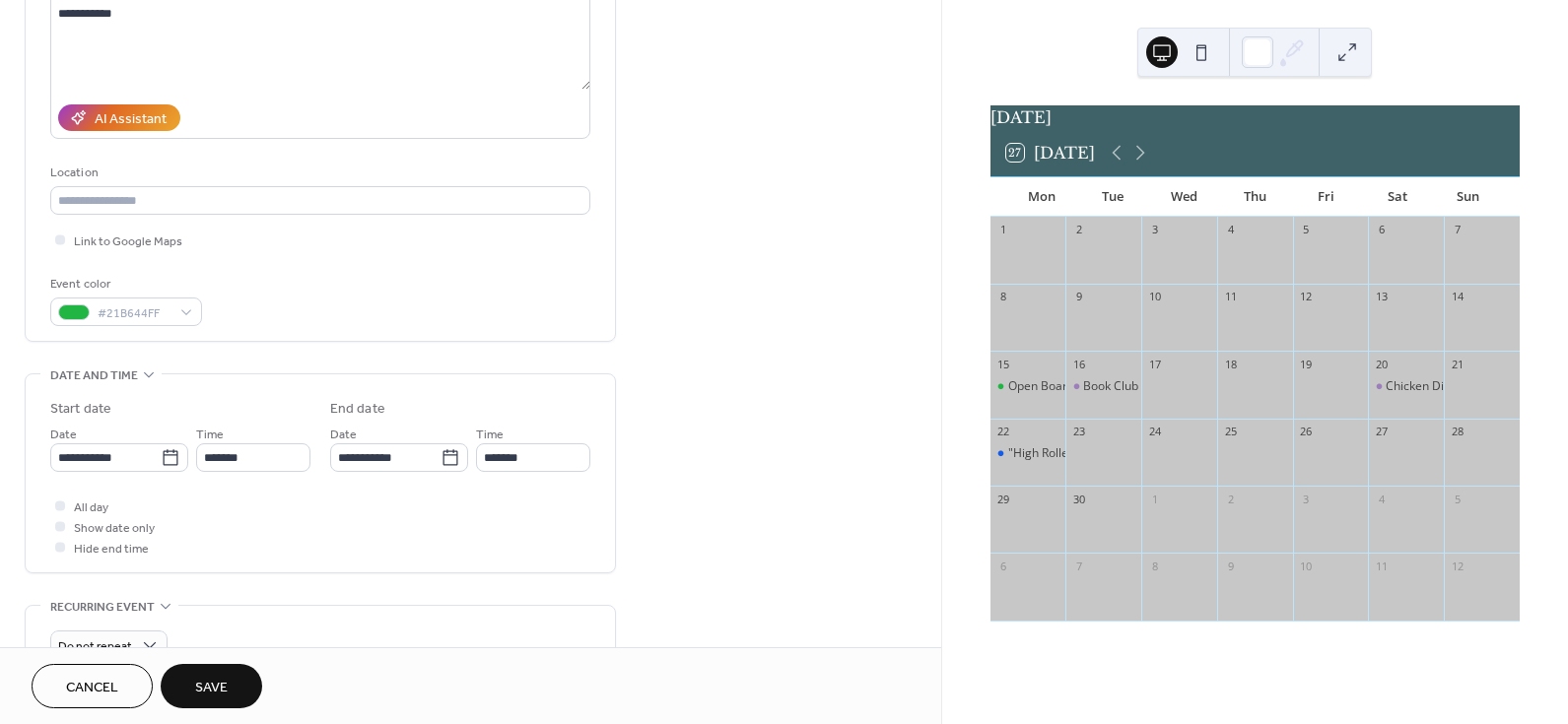 drag, startPoint x: 716, startPoint y: 489, endPoint x: 657, endPoint y: 434, distance: 80.65978 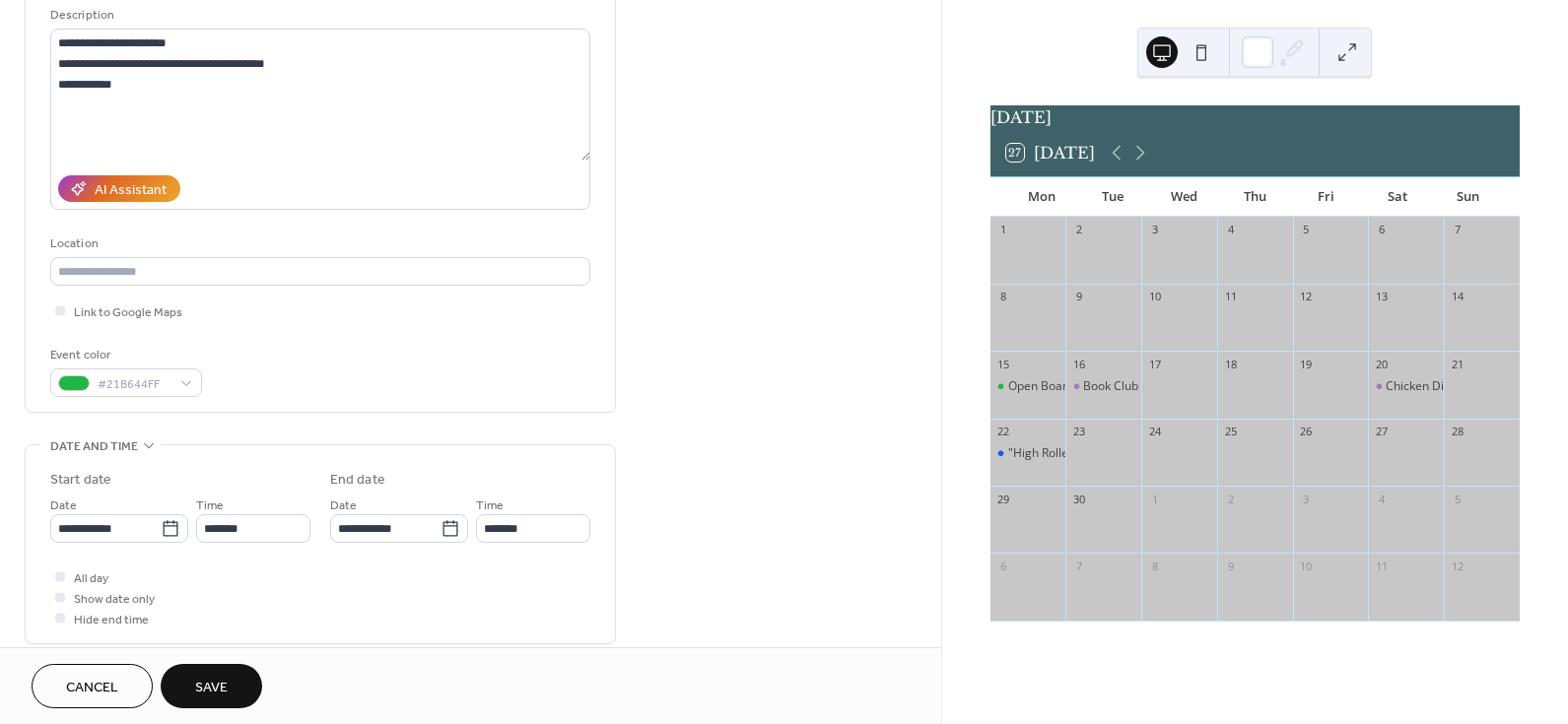 scroll, scrollTop: 296, scrollLeft: 0, axis: vertical 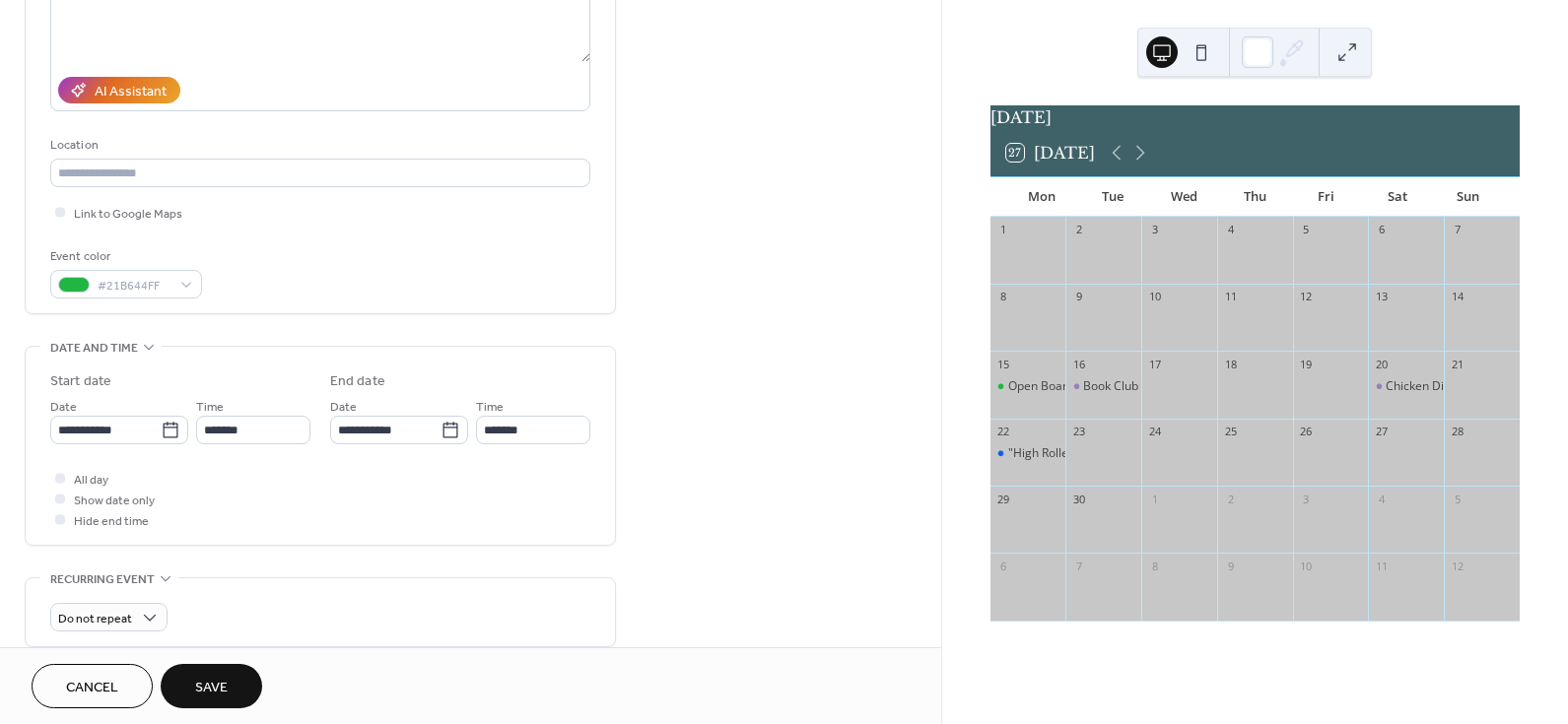 click on "Save" at bounding box center (211, 688) 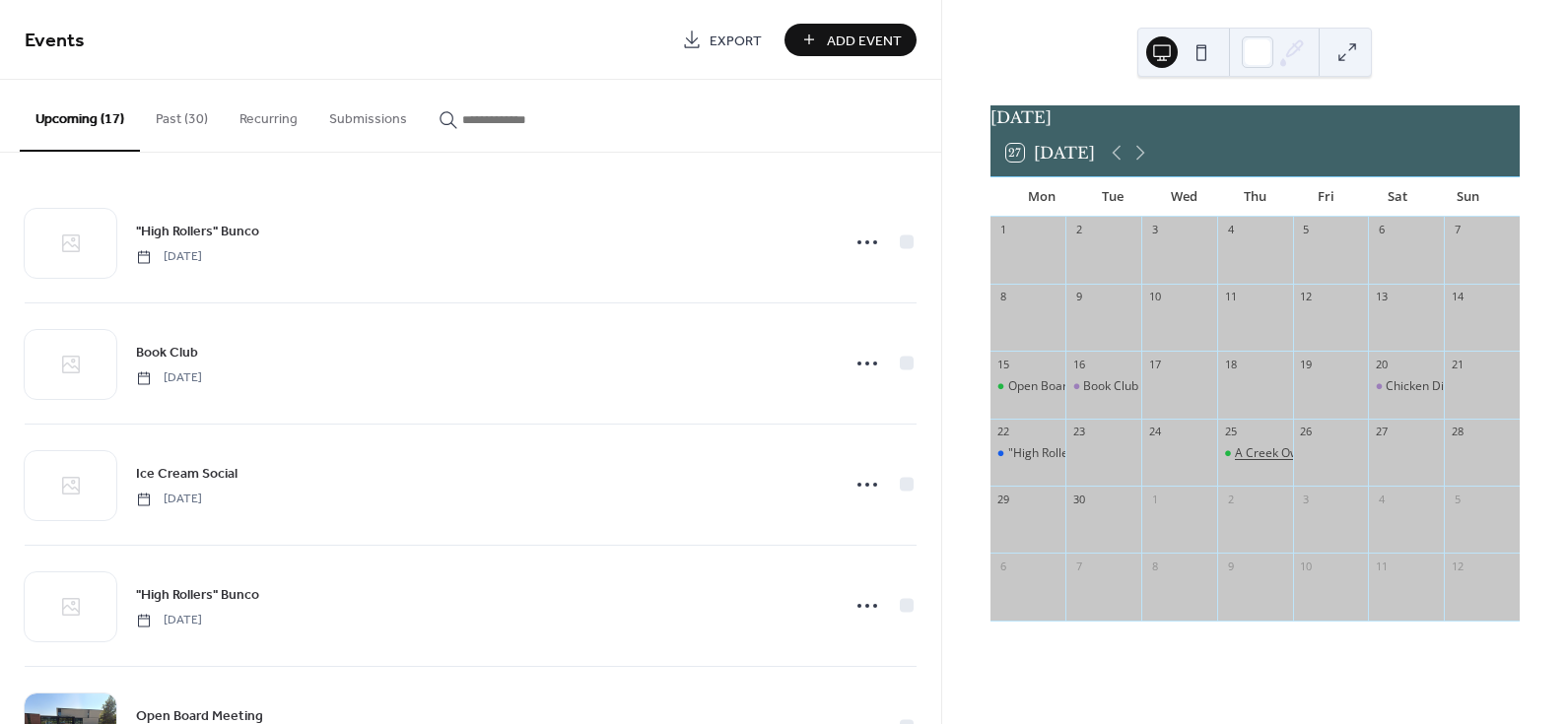 click on "A Creek Owner's Annual Meeting" at bounding box center [1326, 453] 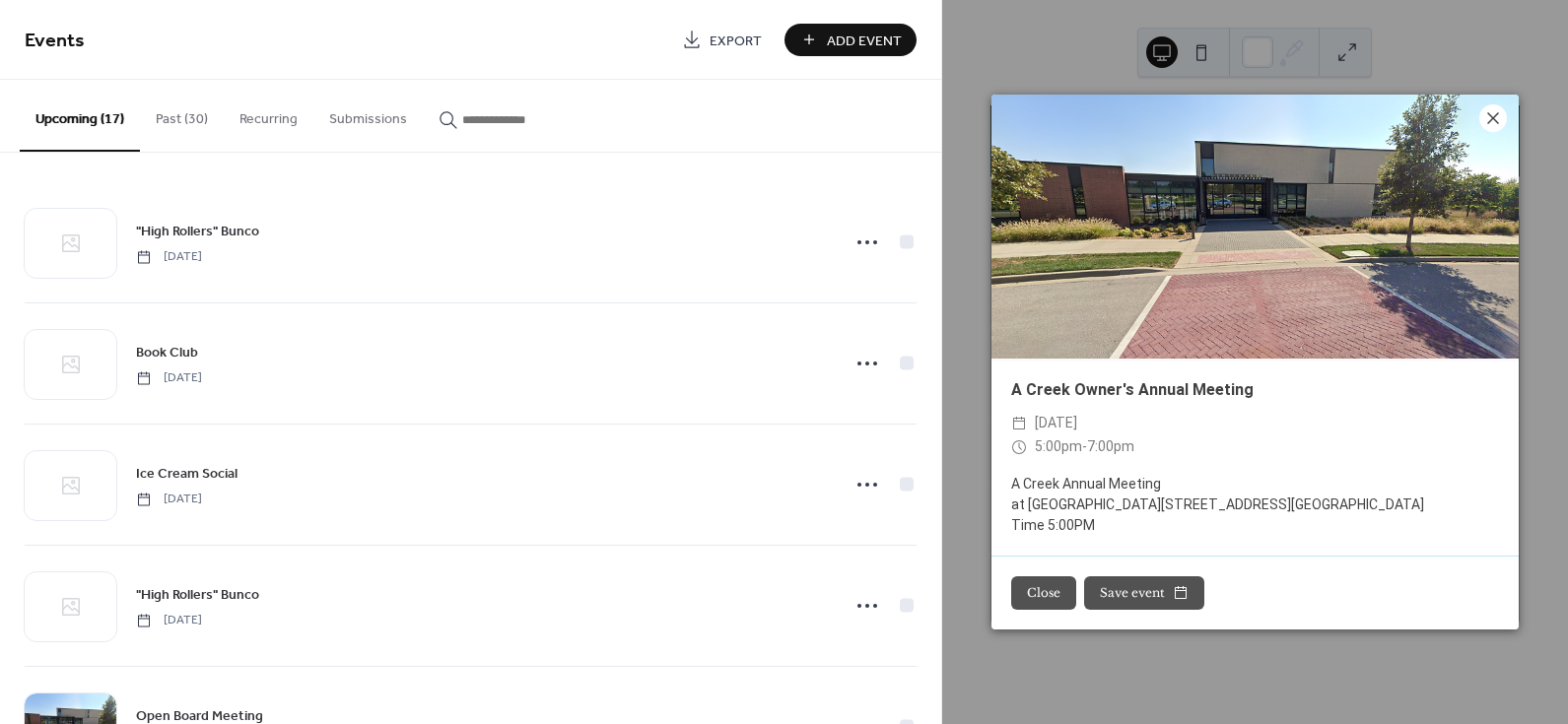 click 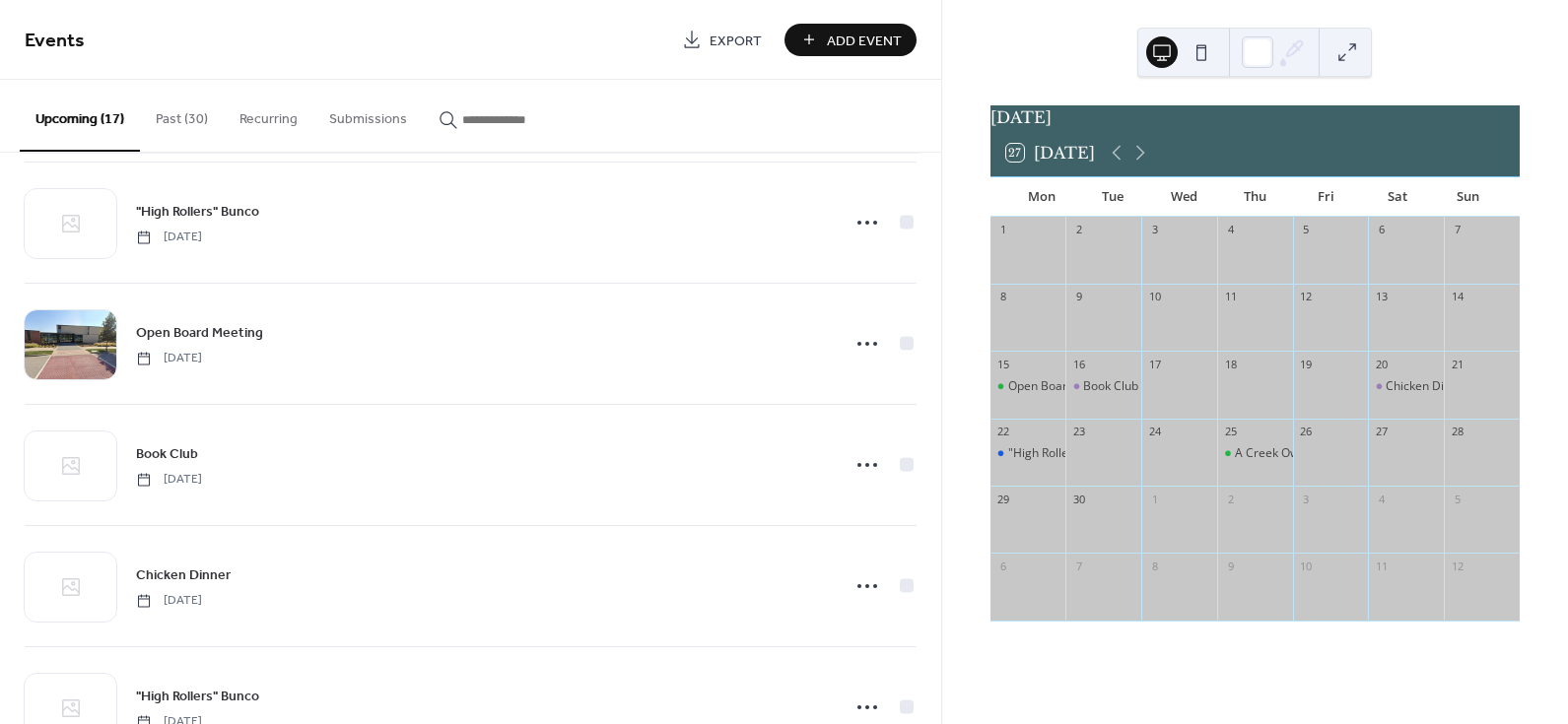 scroll, scrollTop: 394, scrollLeft: 0, axis: vertical 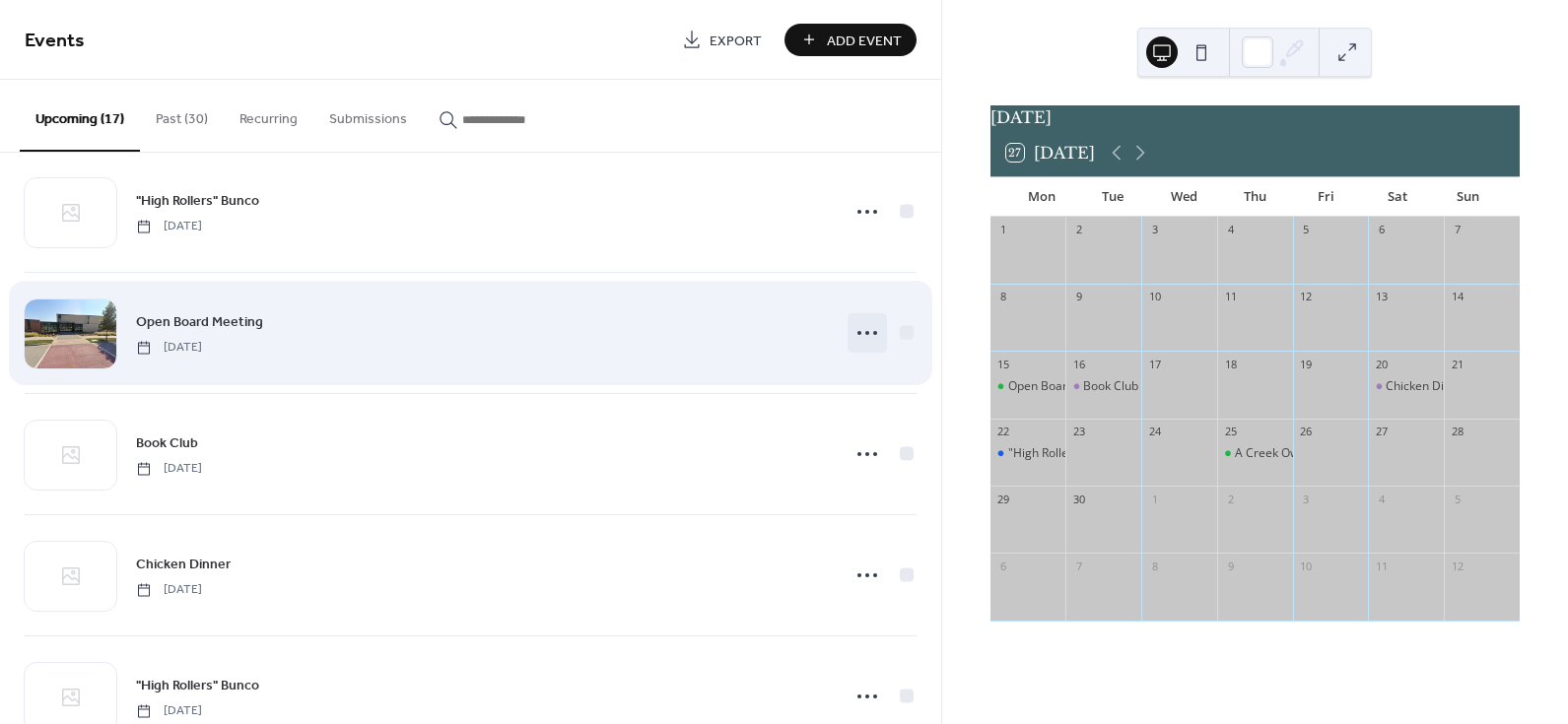 click 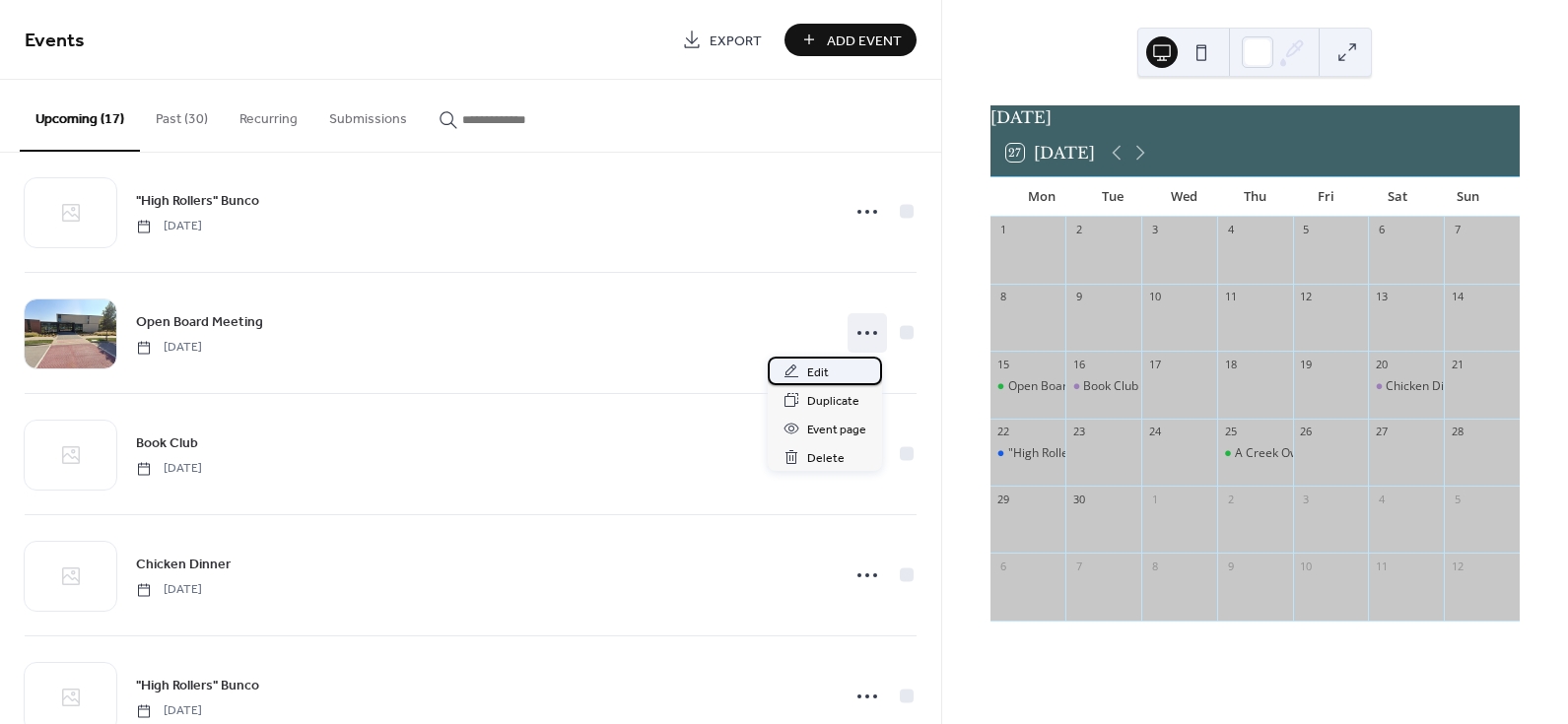 click on "Edit" at bounding box center [818, 372] 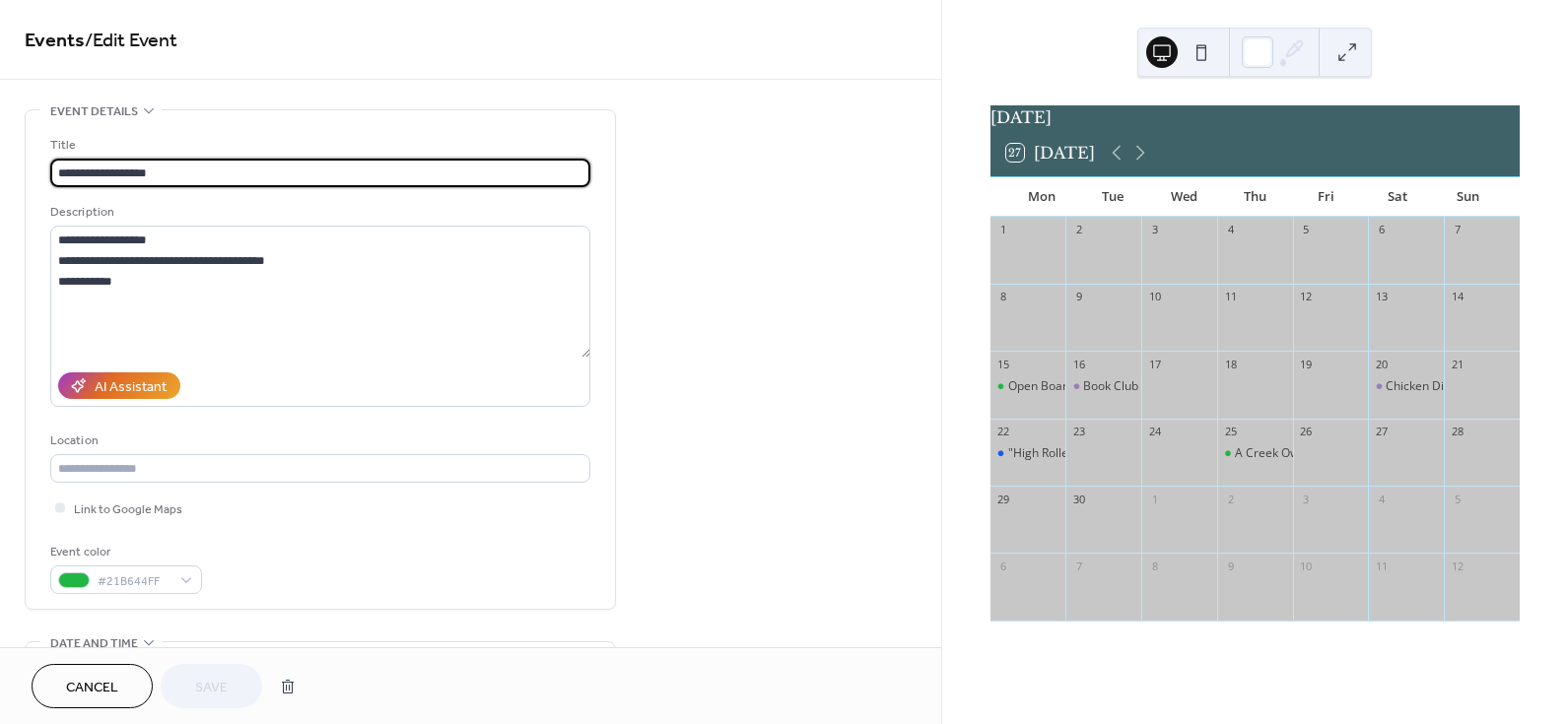 click on "Cancel" at bounding box center [92, 688] 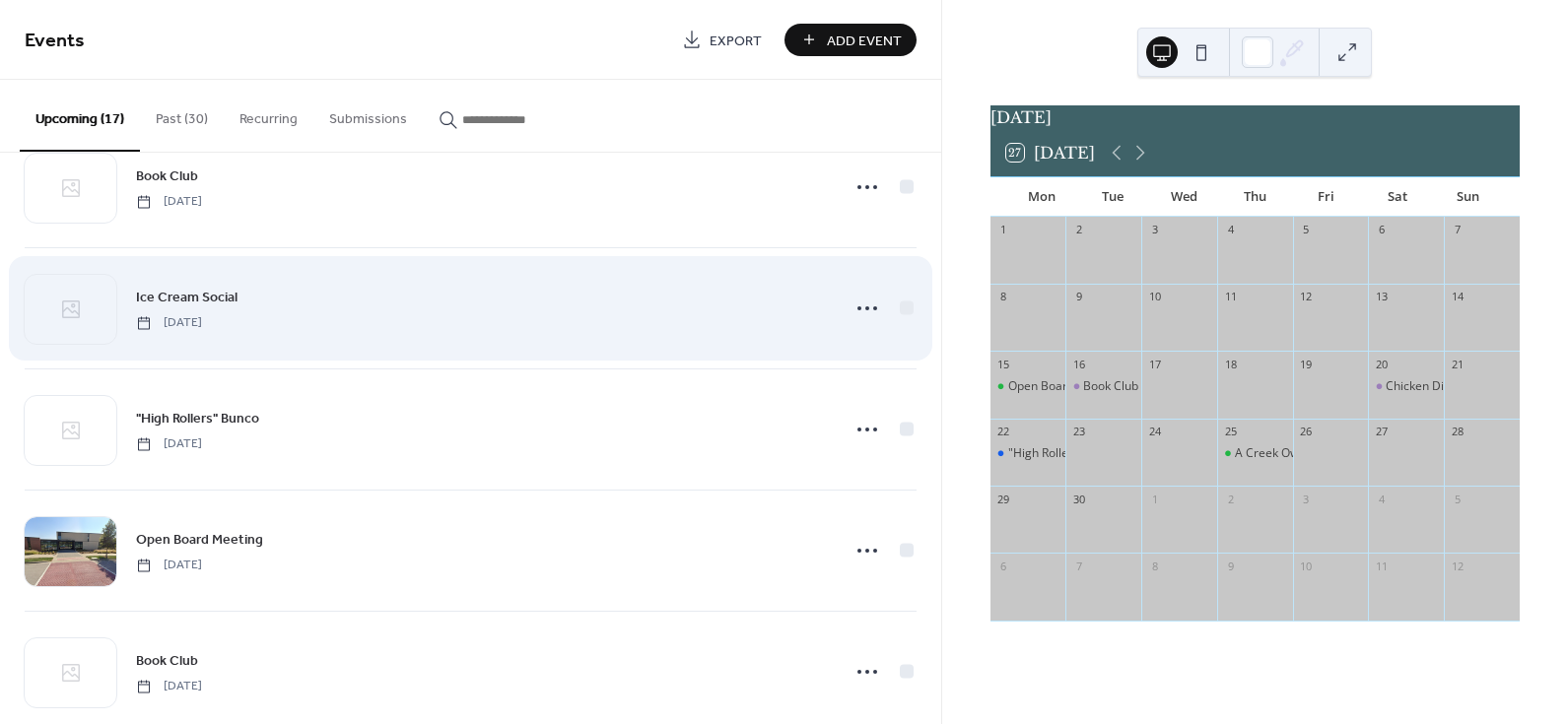 scroll, scrollTop: 296, scrollLeft: 0, axis: vertical 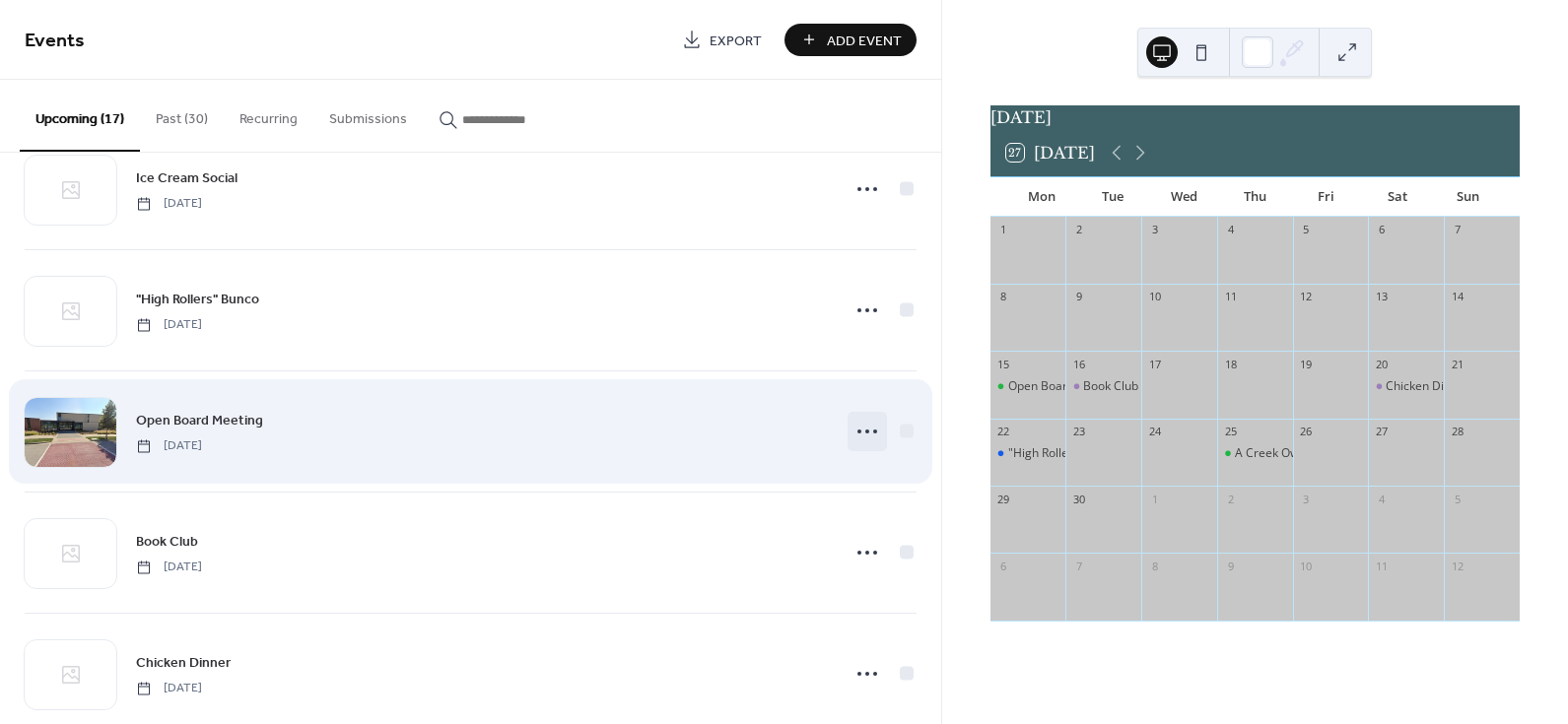 click 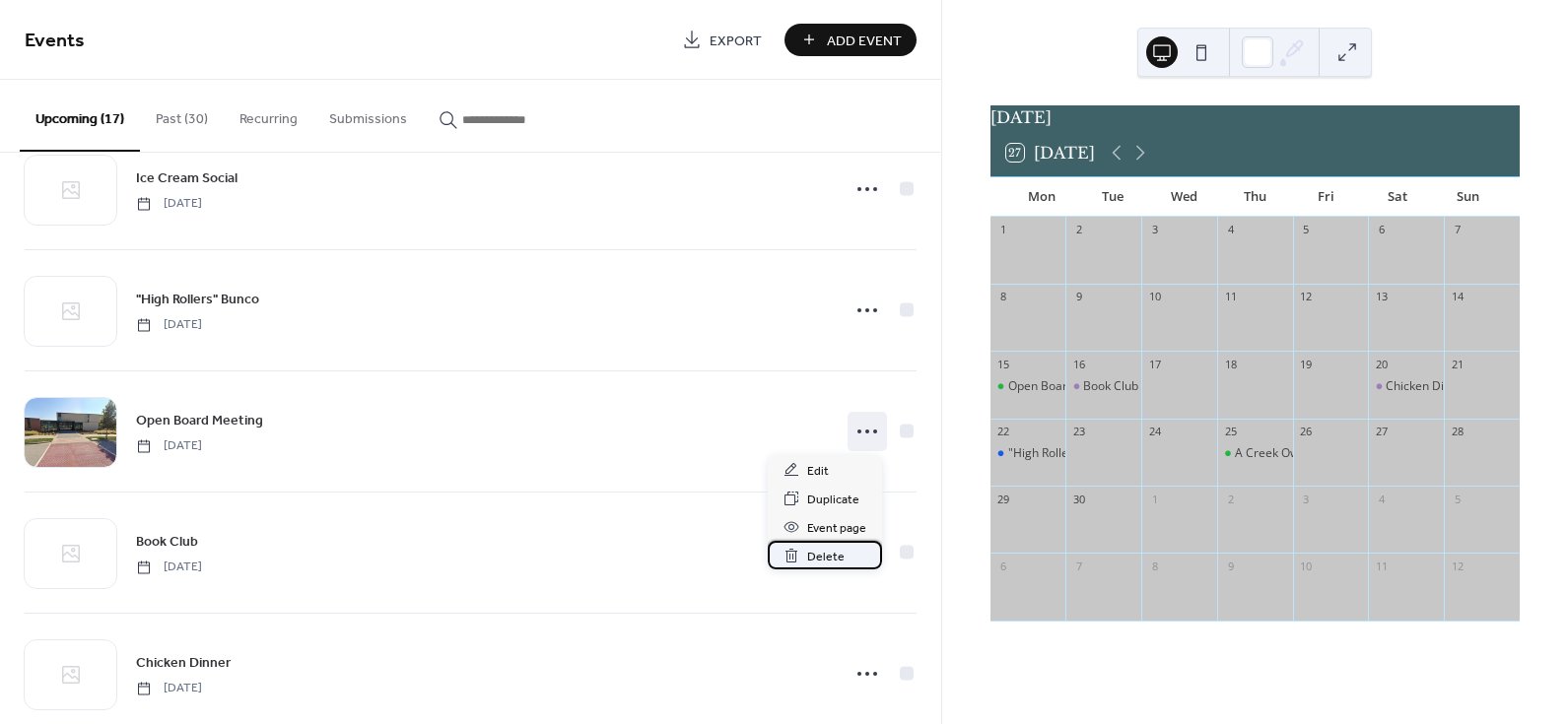 click on "Delete" at bounding box center [826, 557] 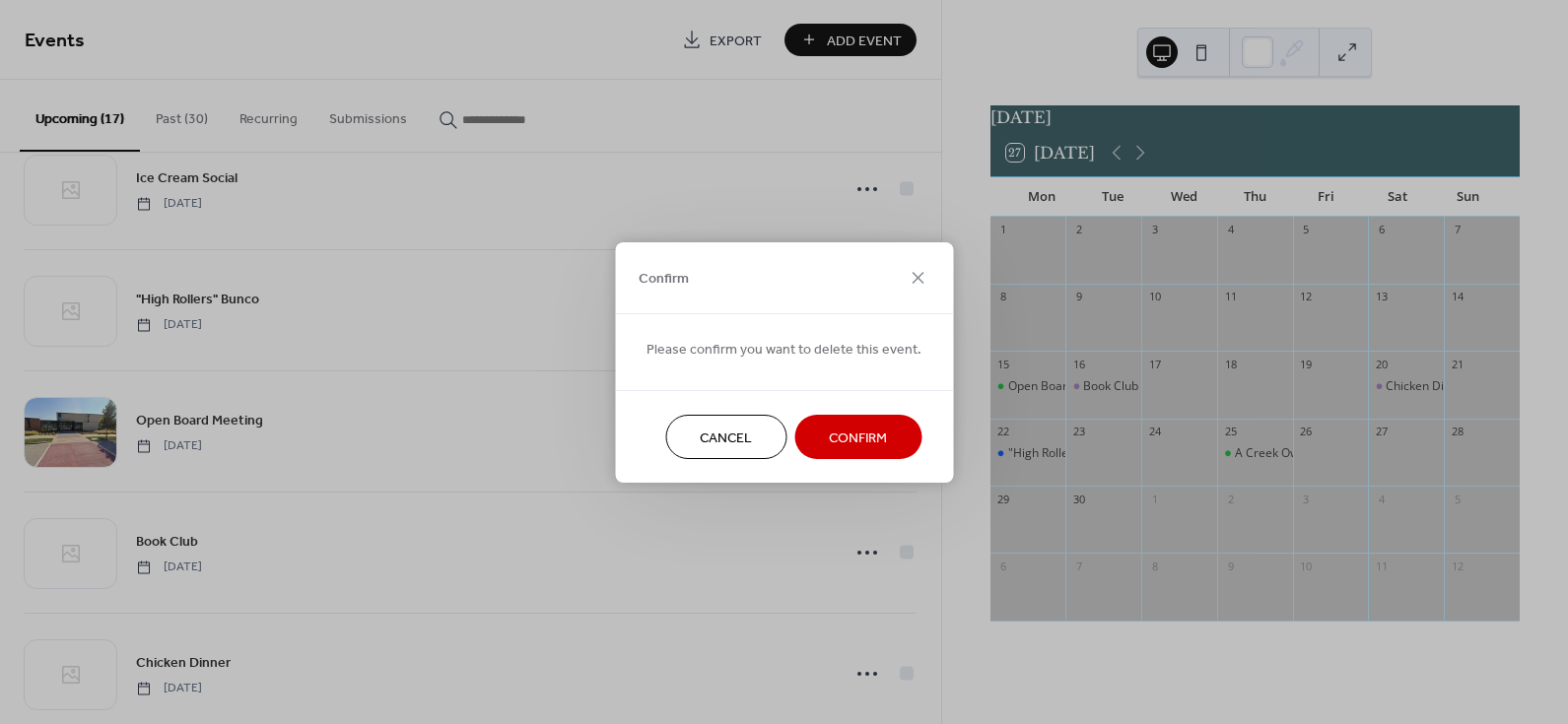 click on "Confirm" at bounding box center (857, 437) 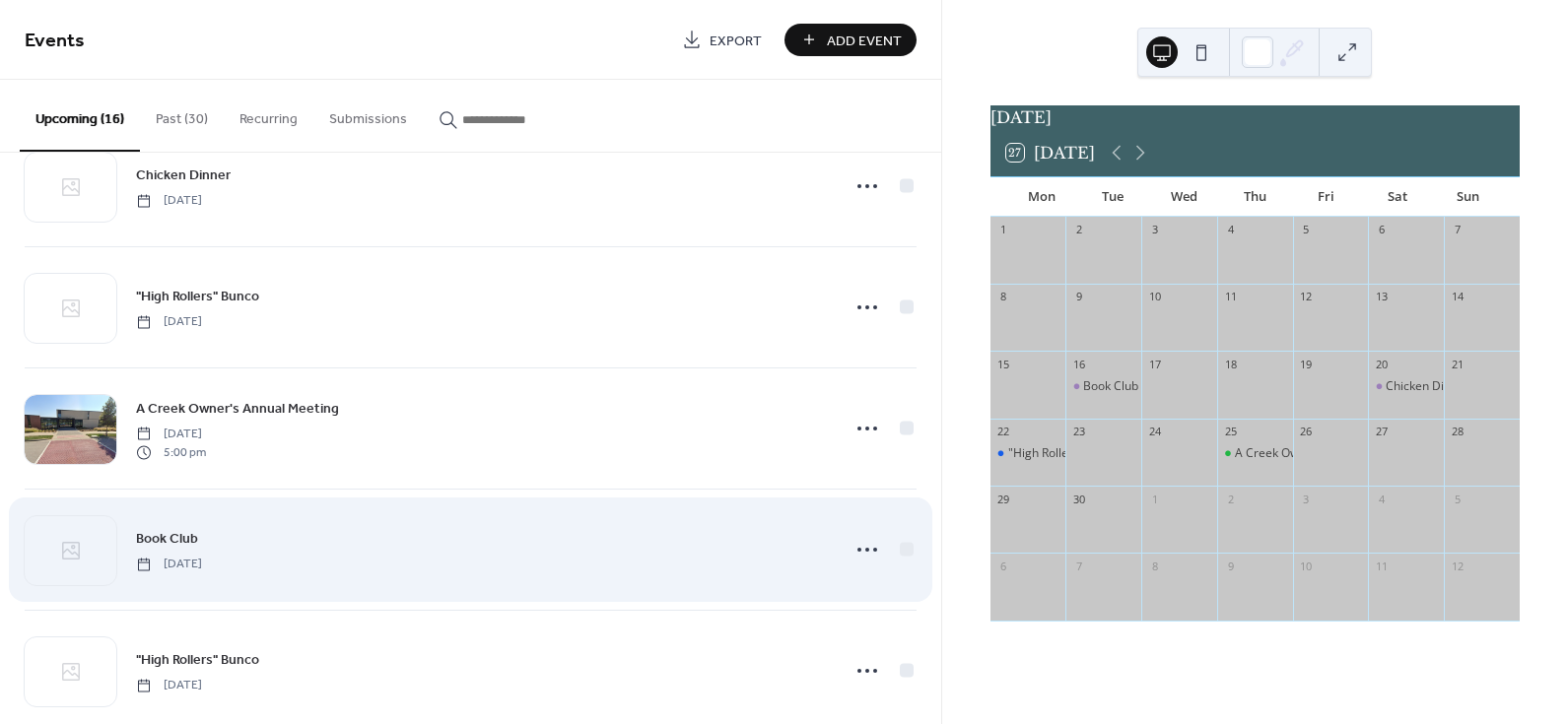 scroll, scrollTop: 690, scrollLeft: 0, axis: vertical 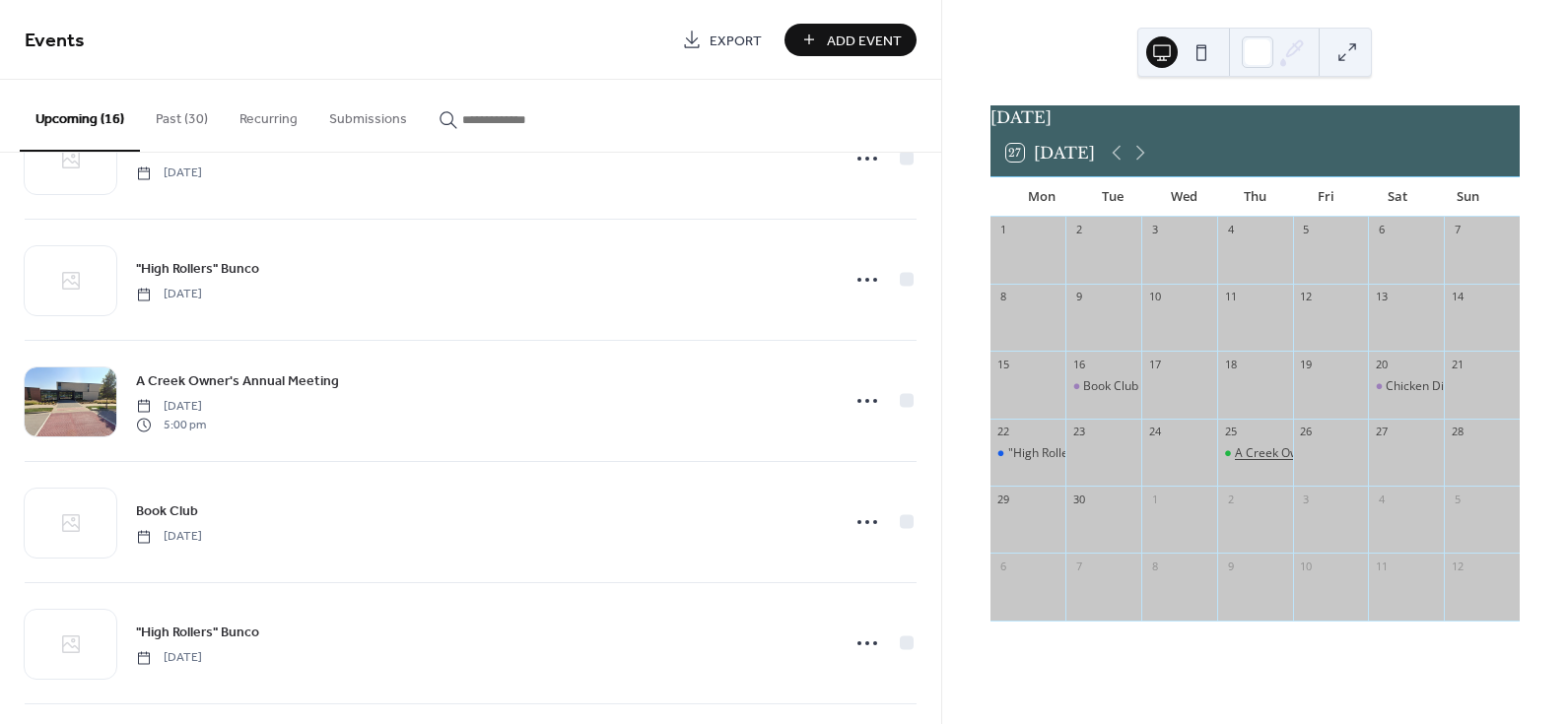 click on "A Creek Owner's Annual Meeting" at bounding box center [1326, 453] 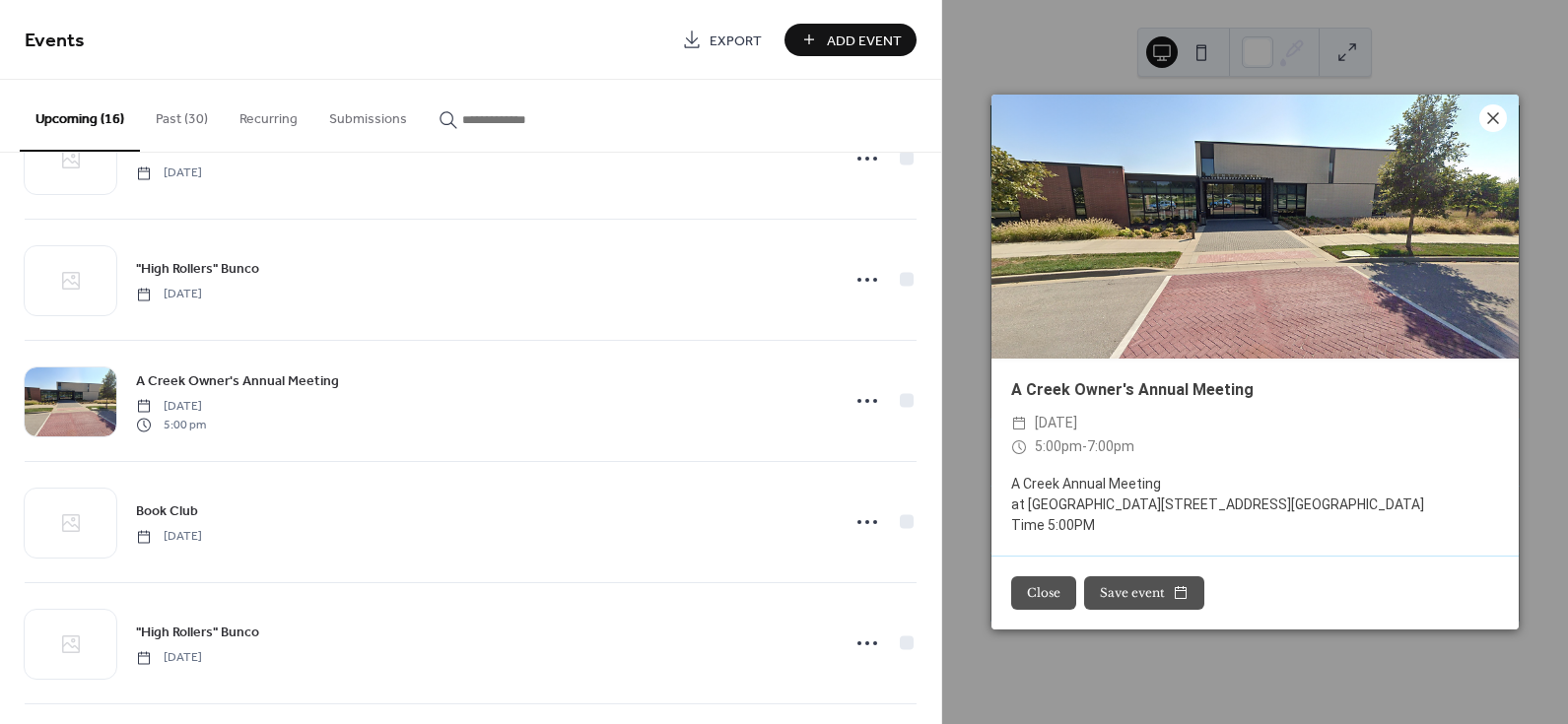 click 